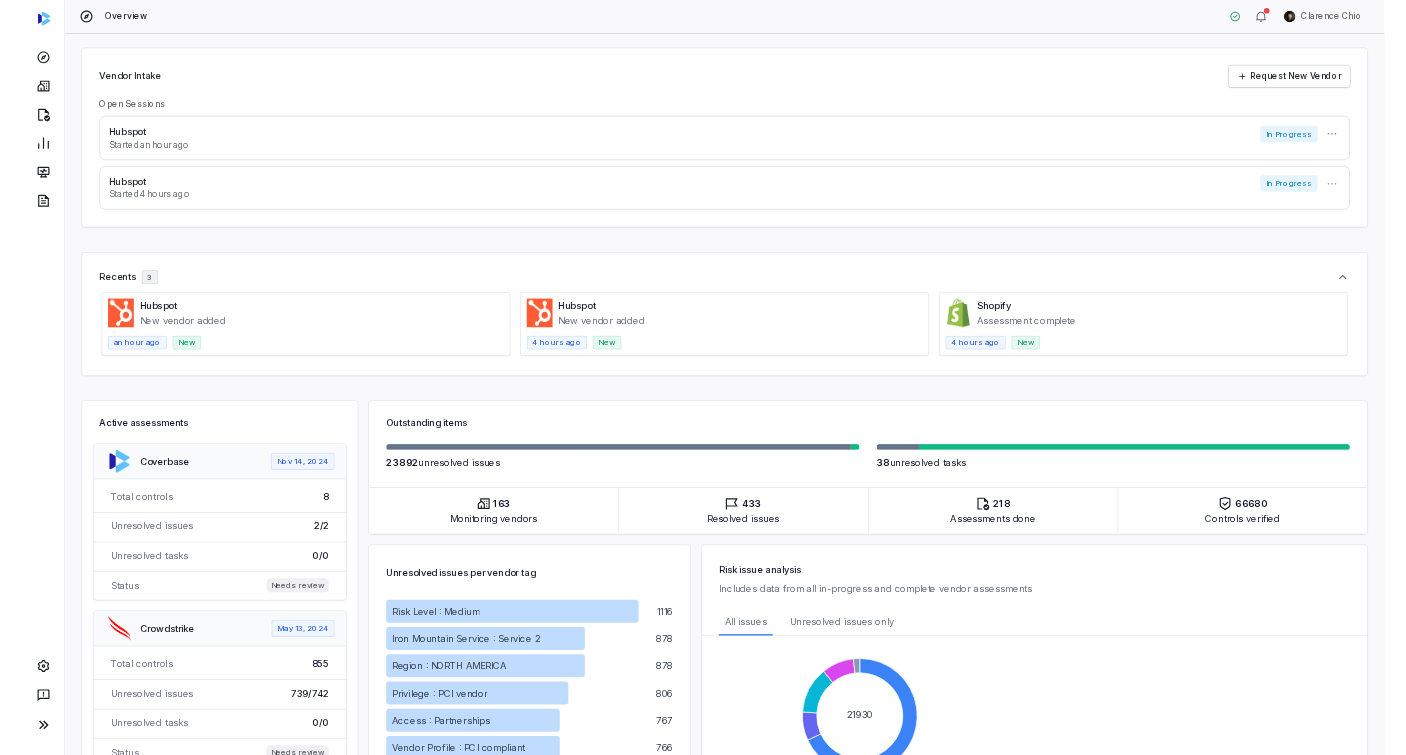 scroll, scrollTop: 0, scrollLeft: 0, axis: both 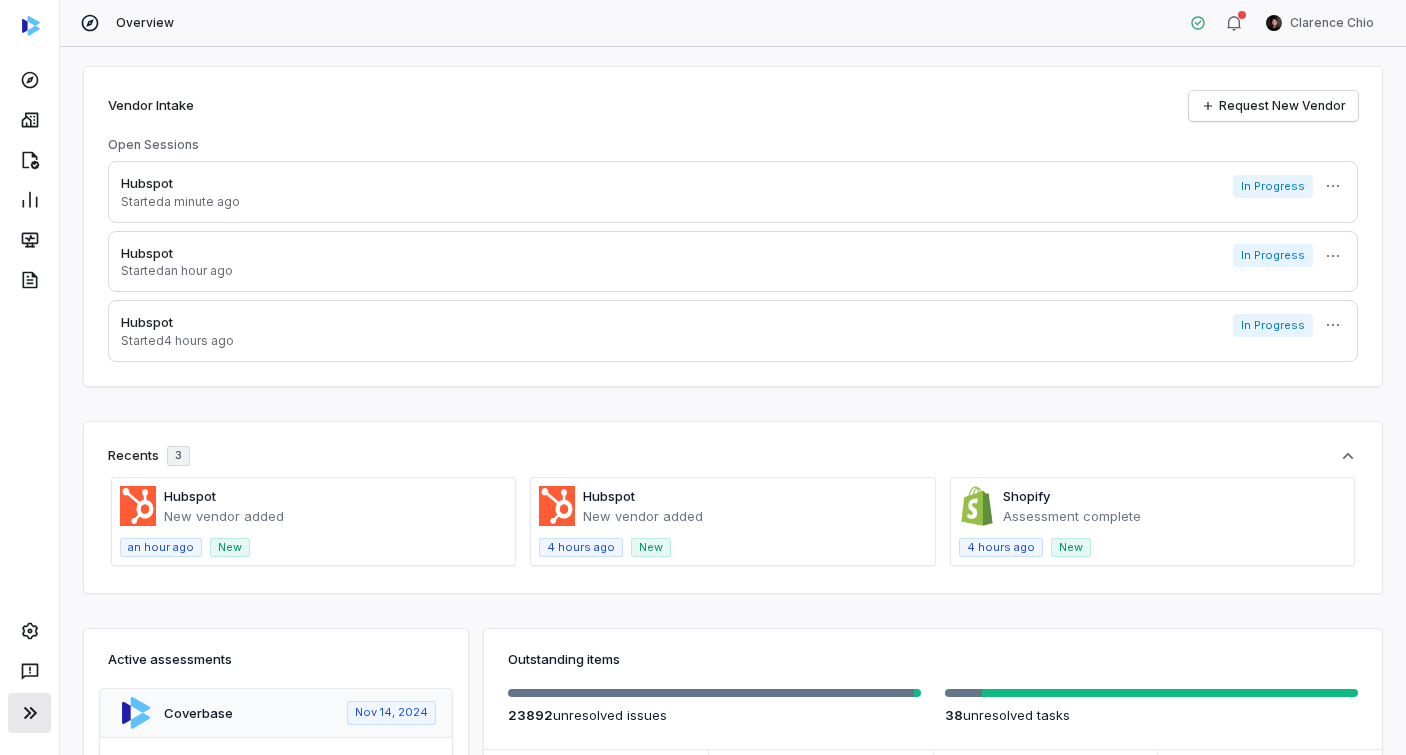 click at bounding box center (29, 713) 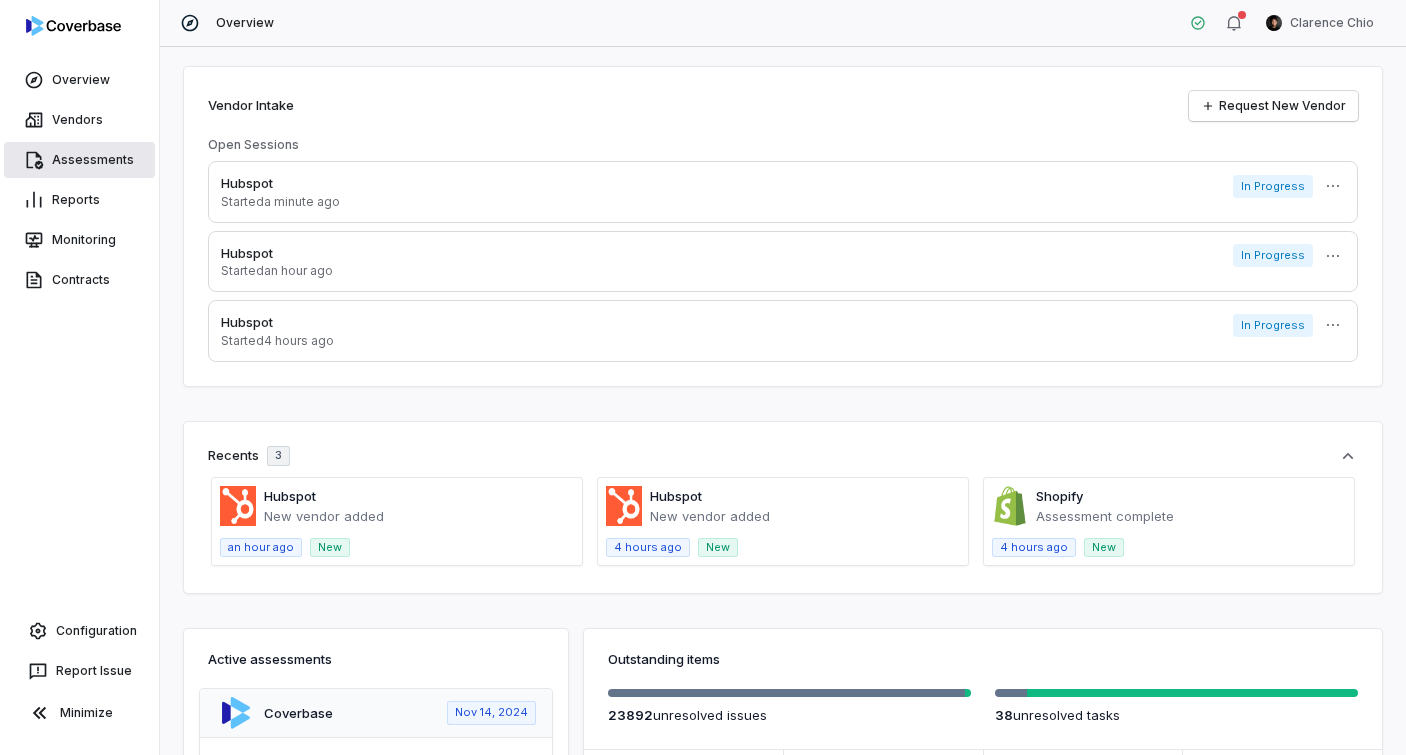 click on "Assessments" at bounding box center [79, 160] 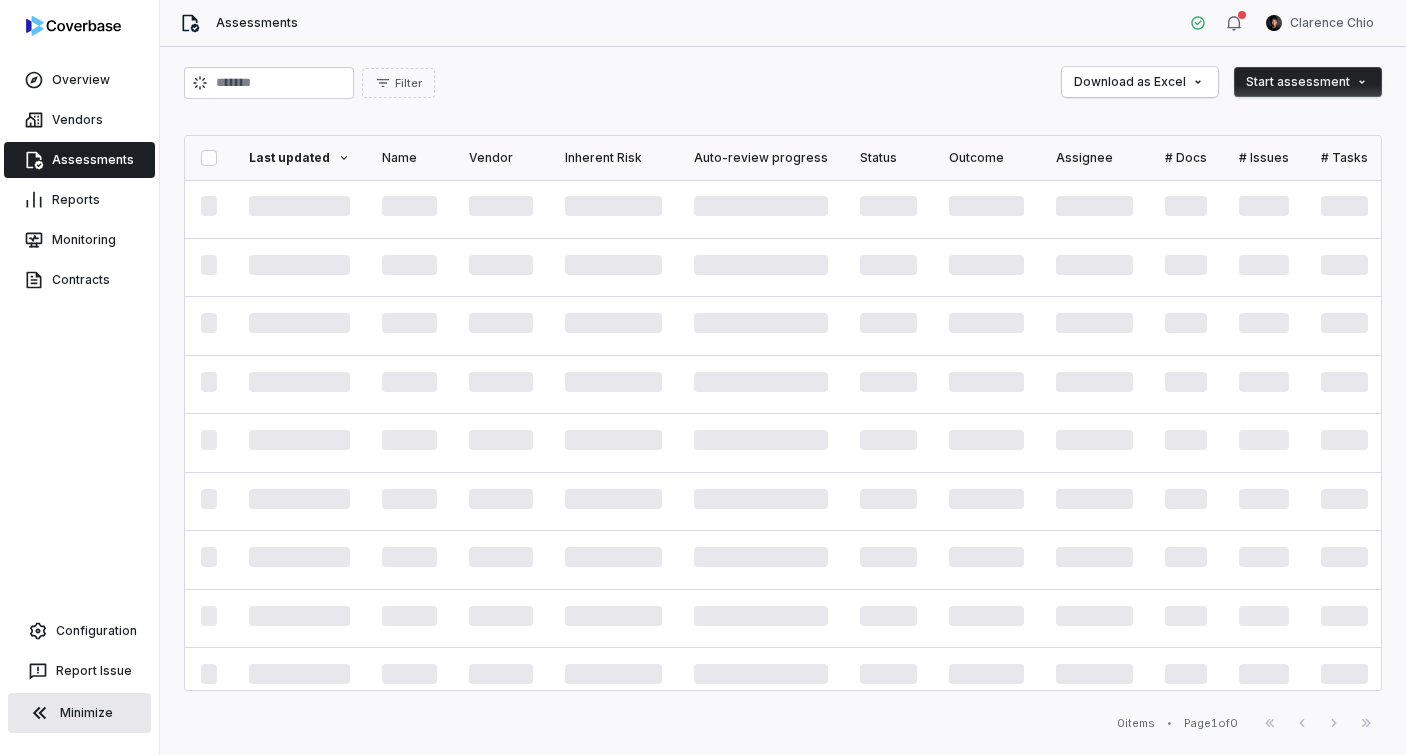 click 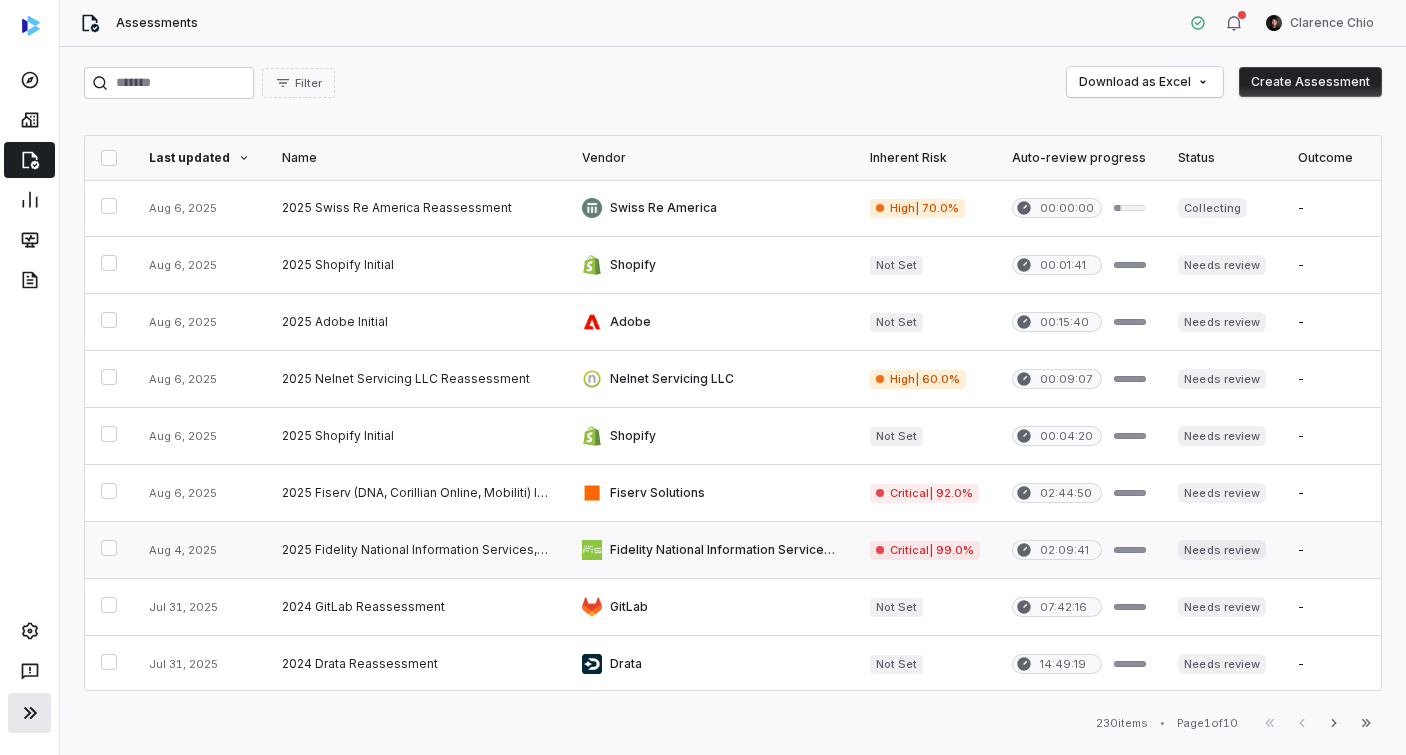 click at bounding box center [416, 550] 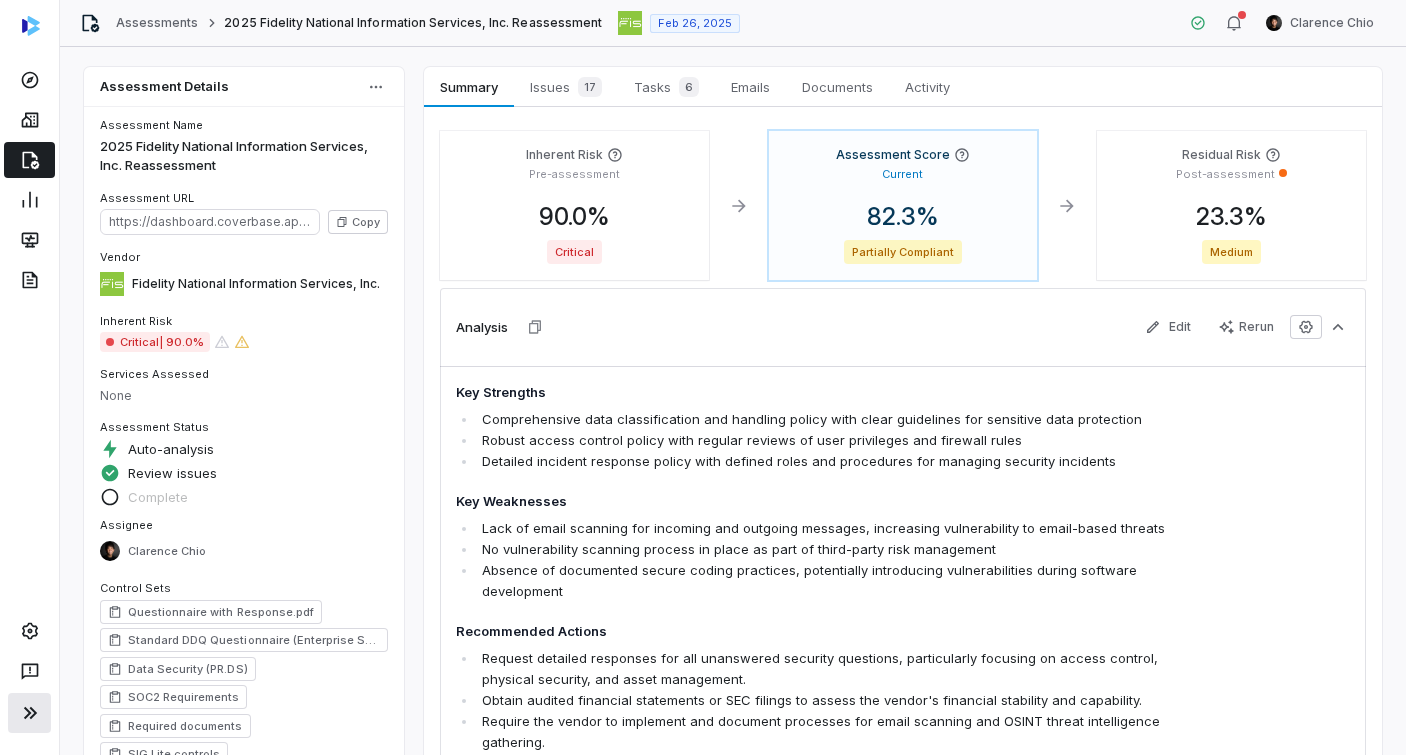 click on "Comprehensive data classification and handling policy with clear guidelines for sensitive data protection" at bounding box center [824, 419] 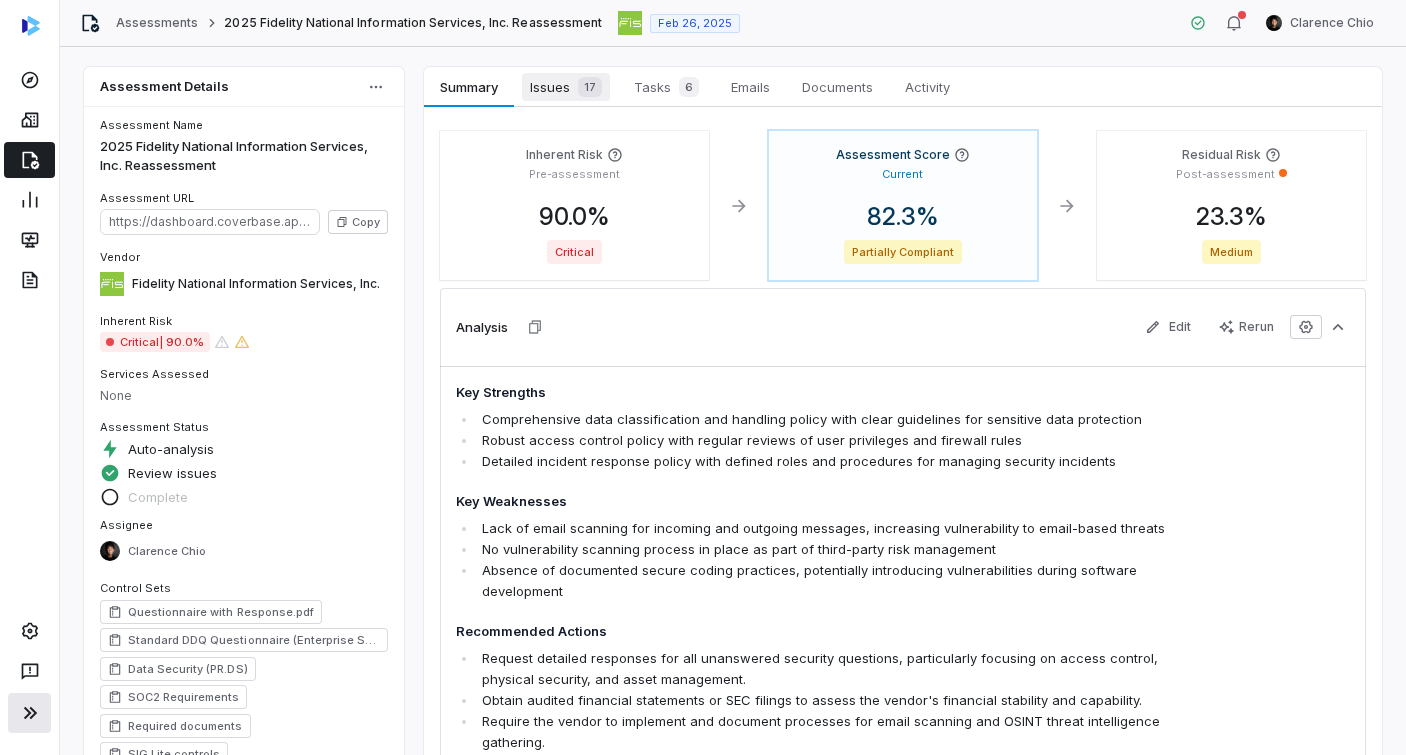 click on "17" at bounding box center [586, 87] 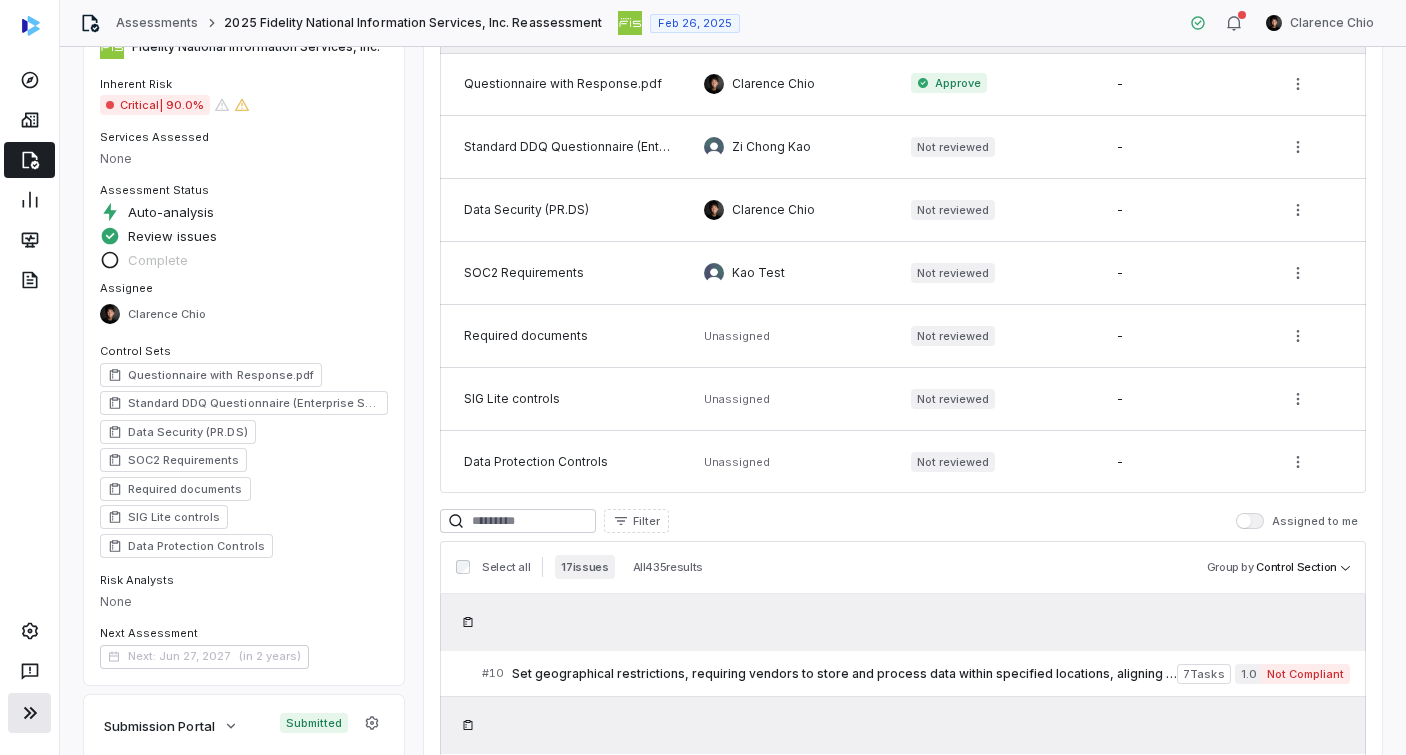 scroll, scrollTop: 420, scrollLeft: 0, axis: vertical 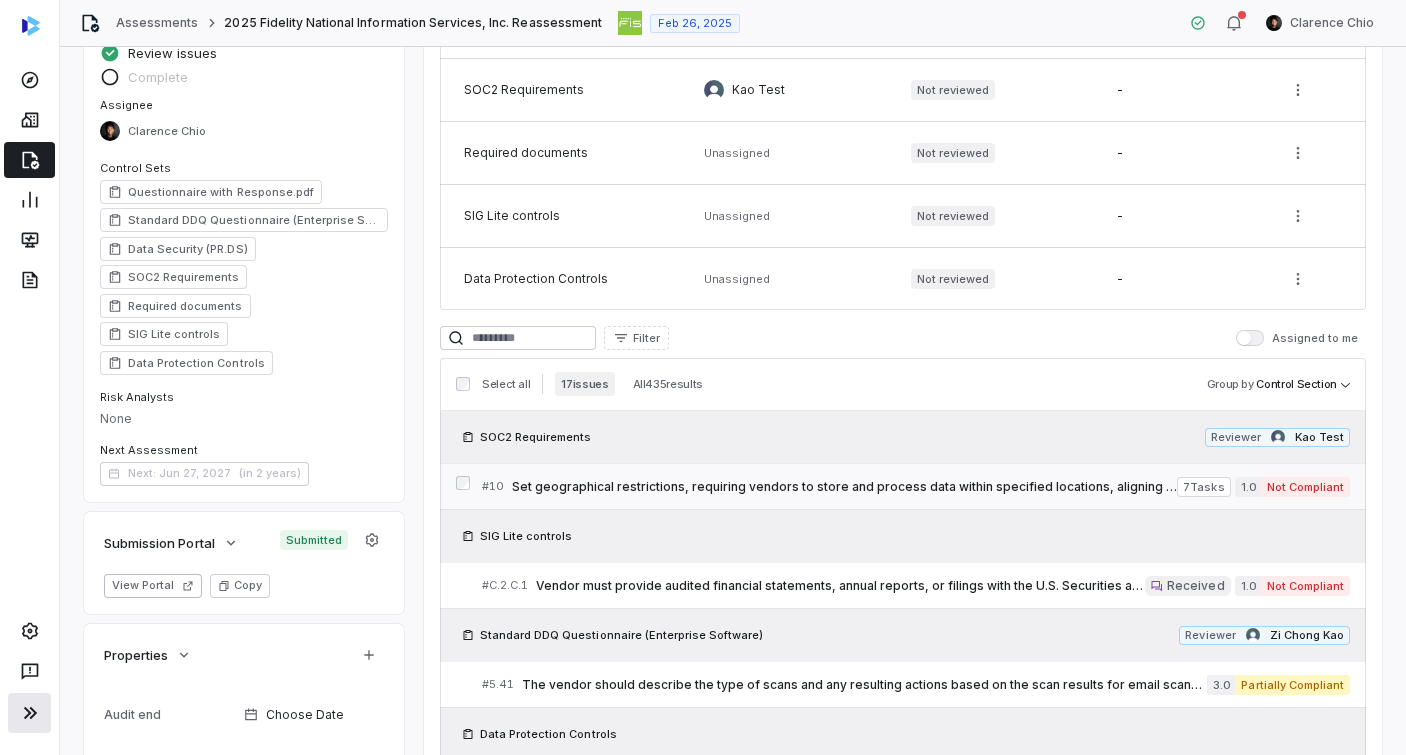 click on "# 10 Set geographical restrictions, requiring vendors to store and process data within specified locations, aligning with regulatory requirements and ensuring data sovereignty." at bounding box center (829, 486) 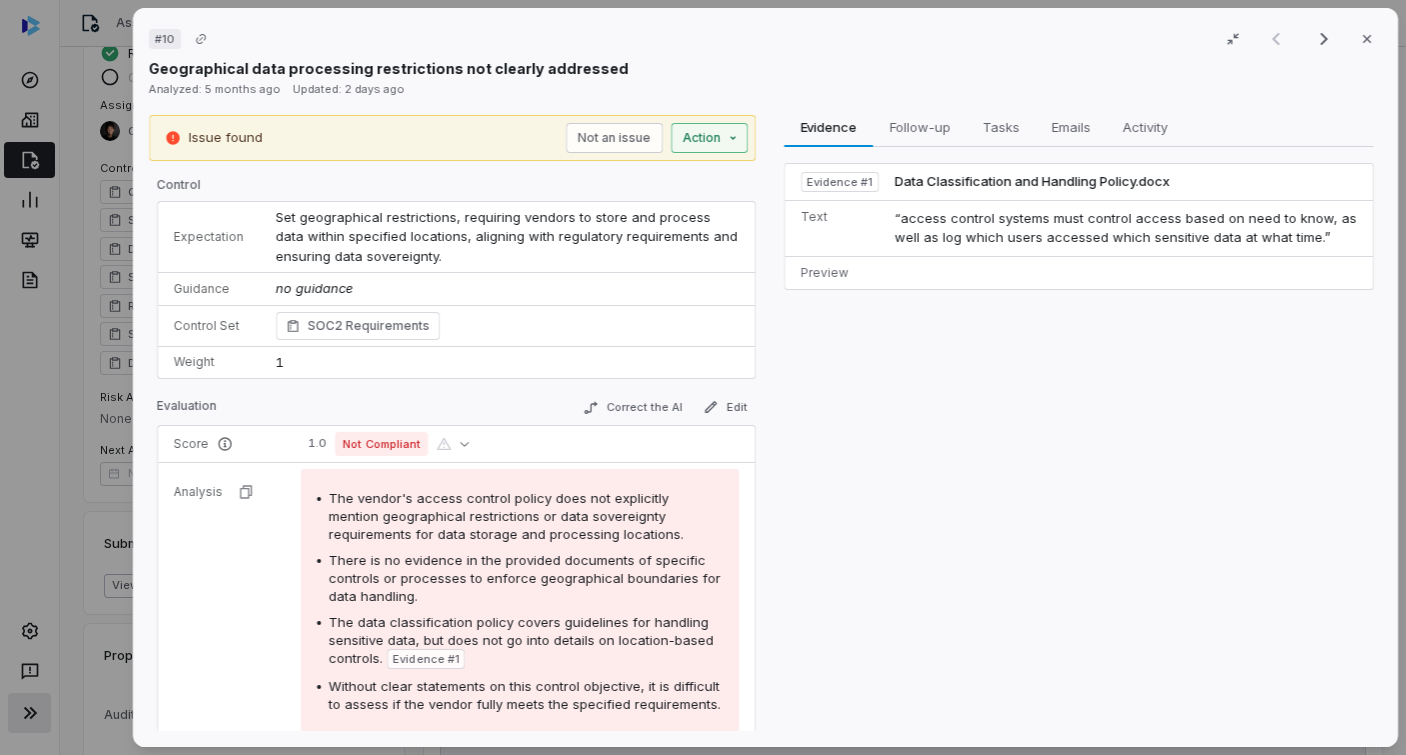 click on "Action" at bounding box center (708, 138) 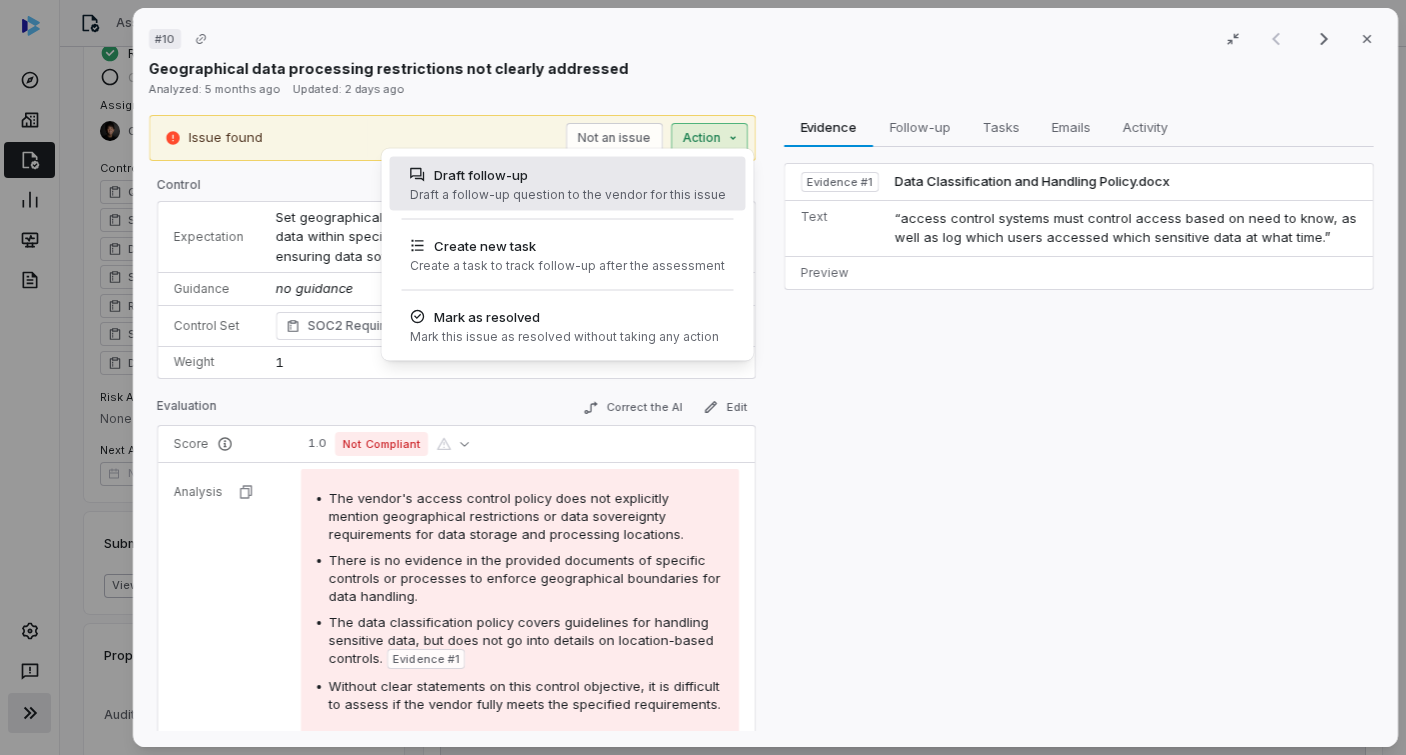 click on "Draft follow-up" at bounding box center (567, 175) 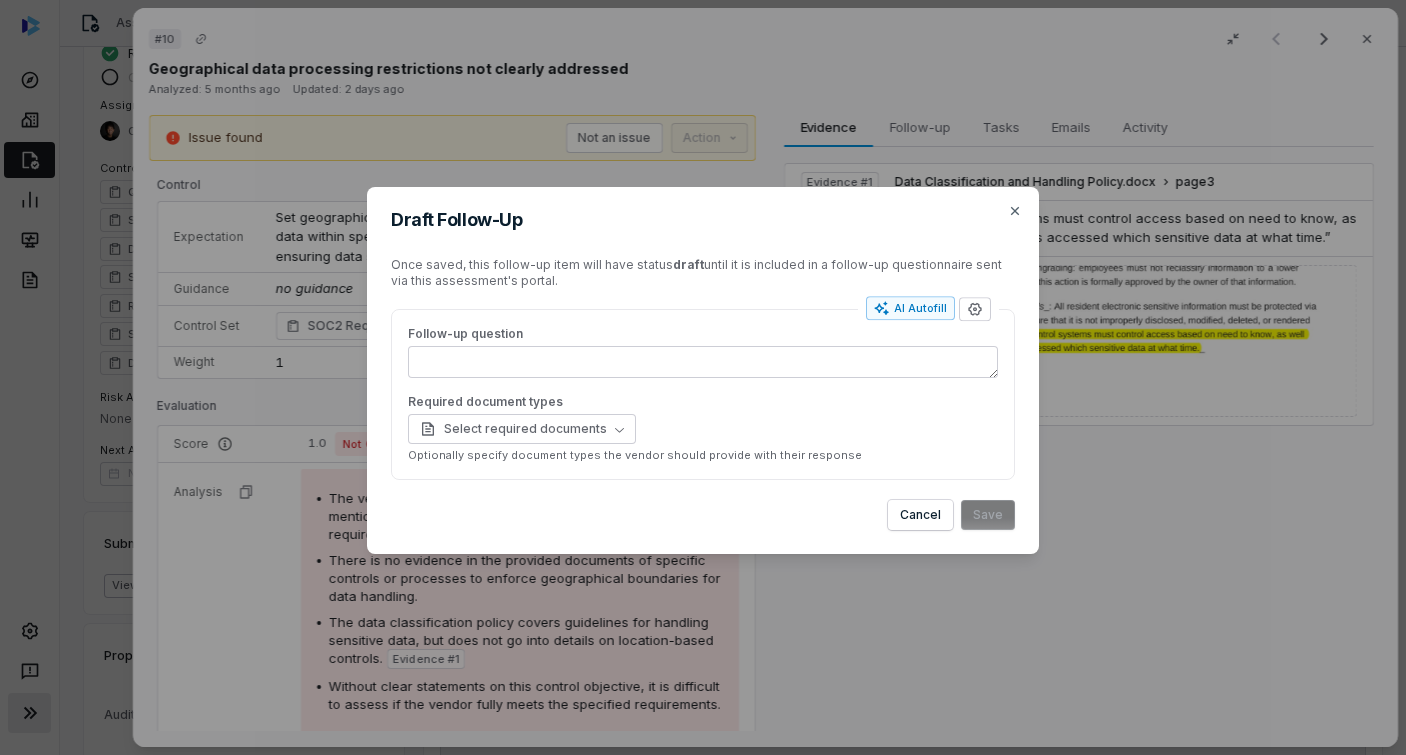 click on "AI Autofill" at bounding box center [910, 309] 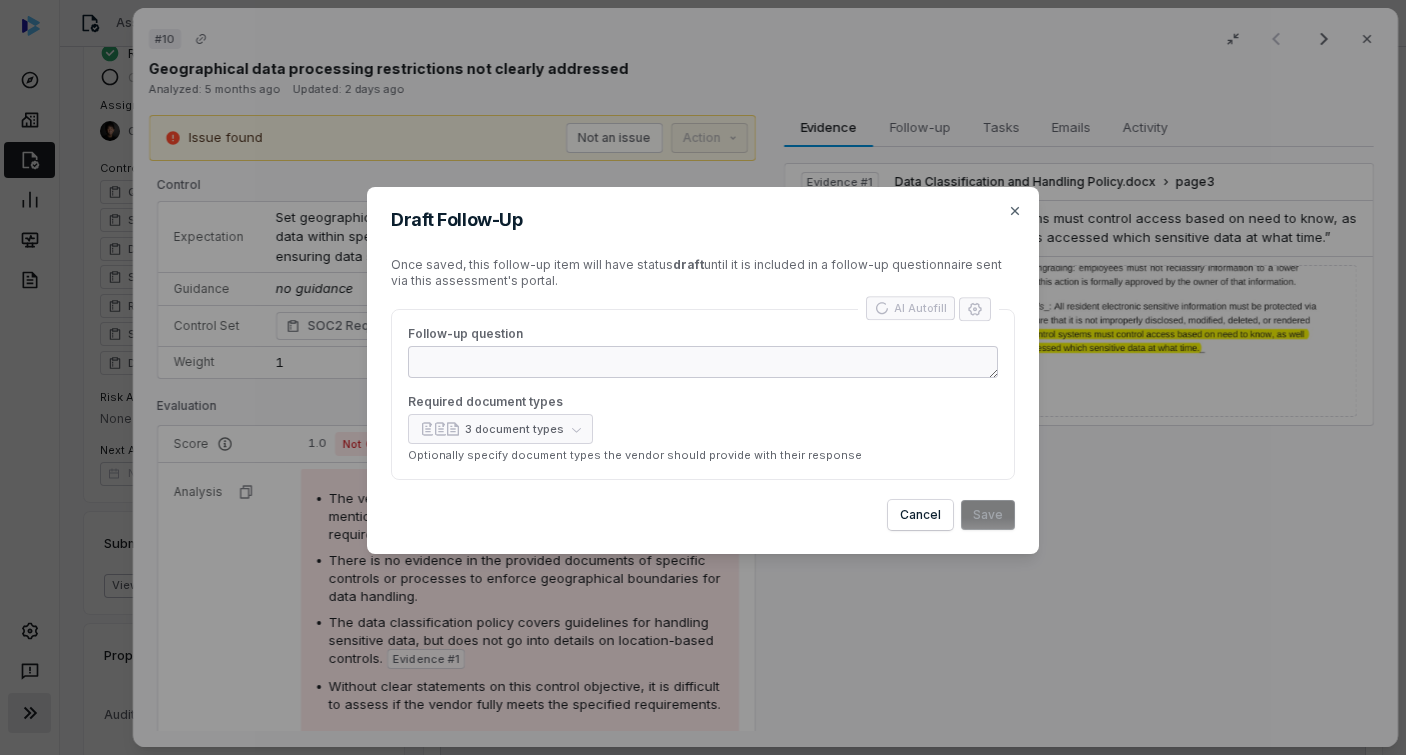 type on "*" 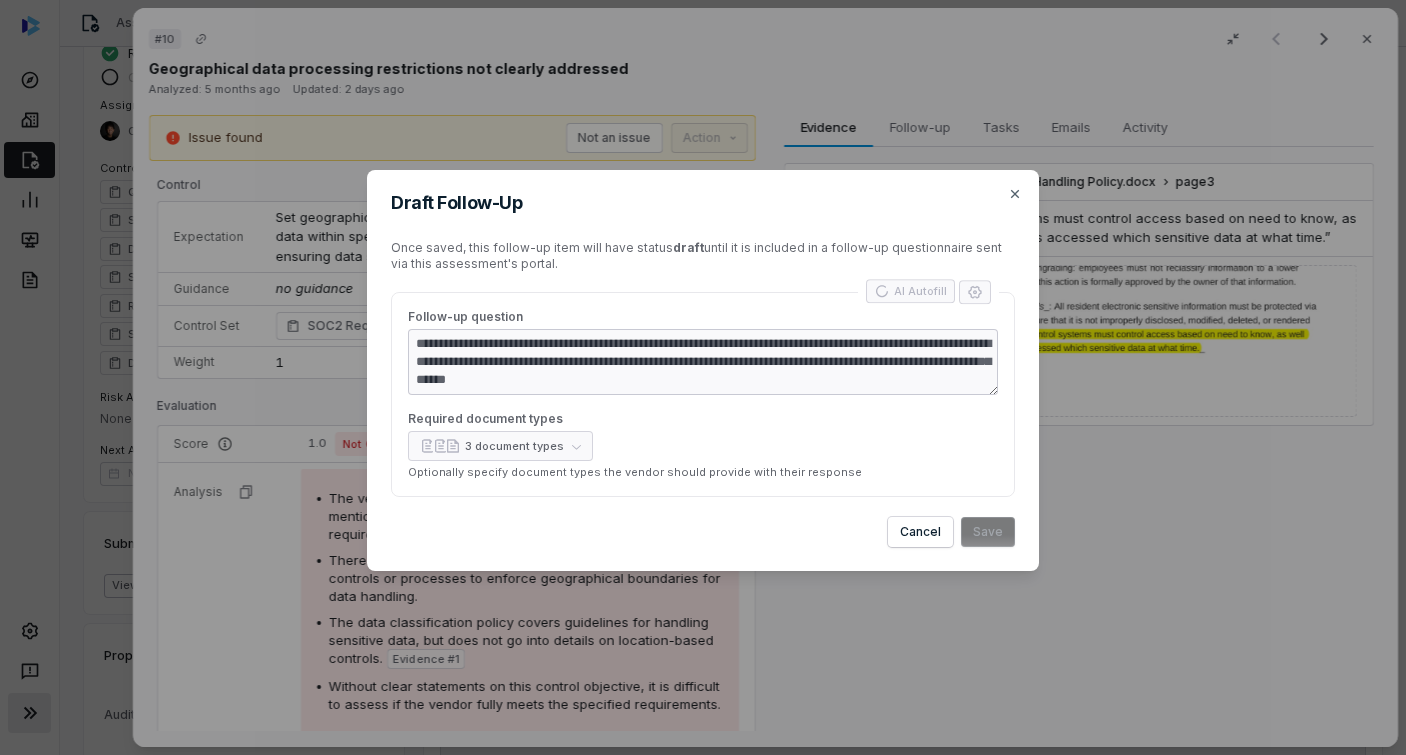 type on "*" 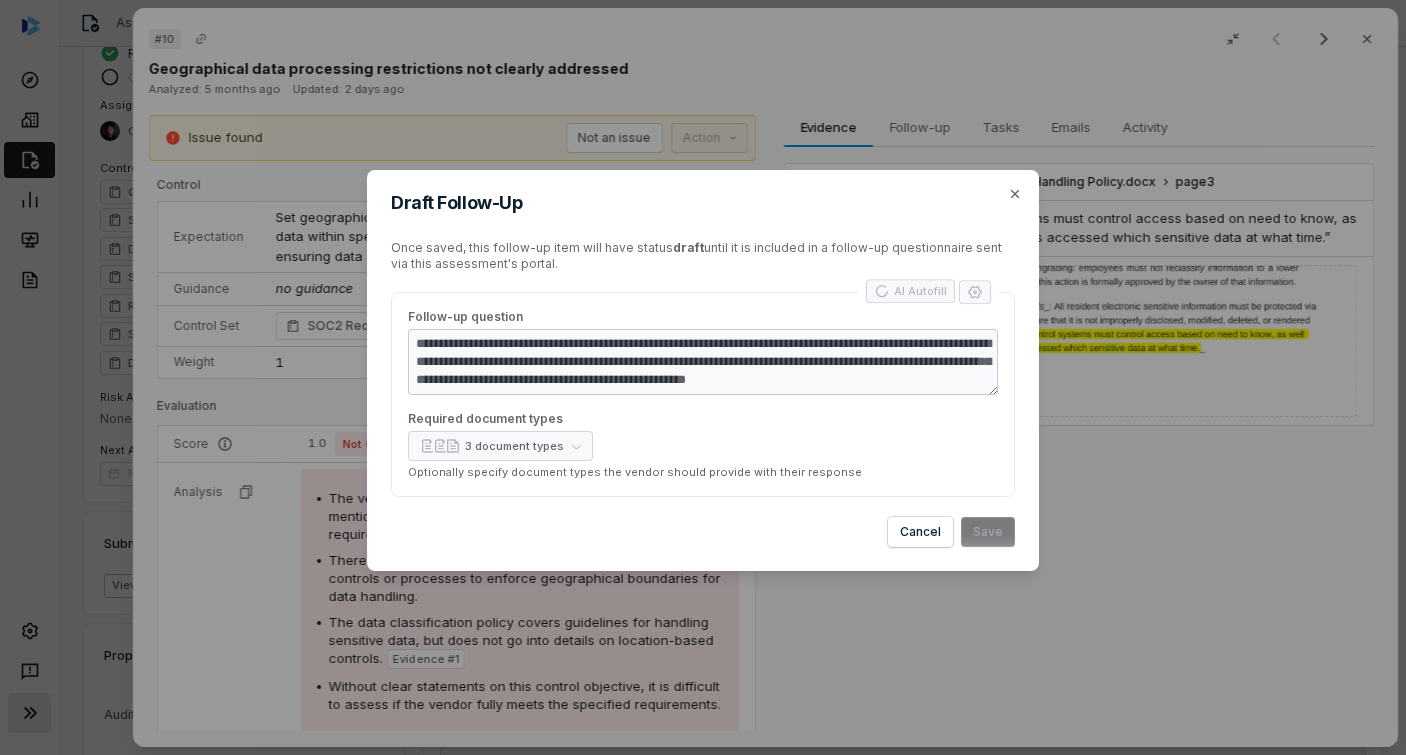 type on "*" 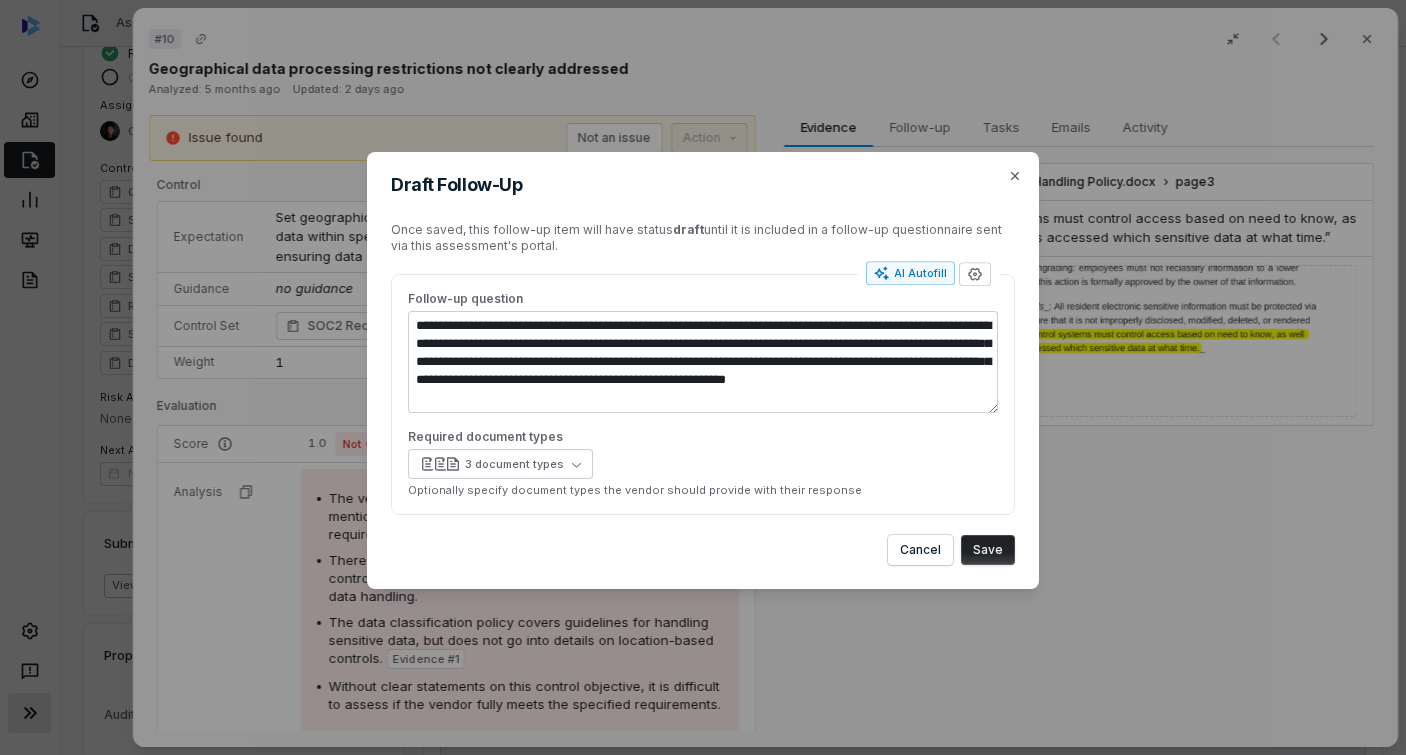 type on "*" 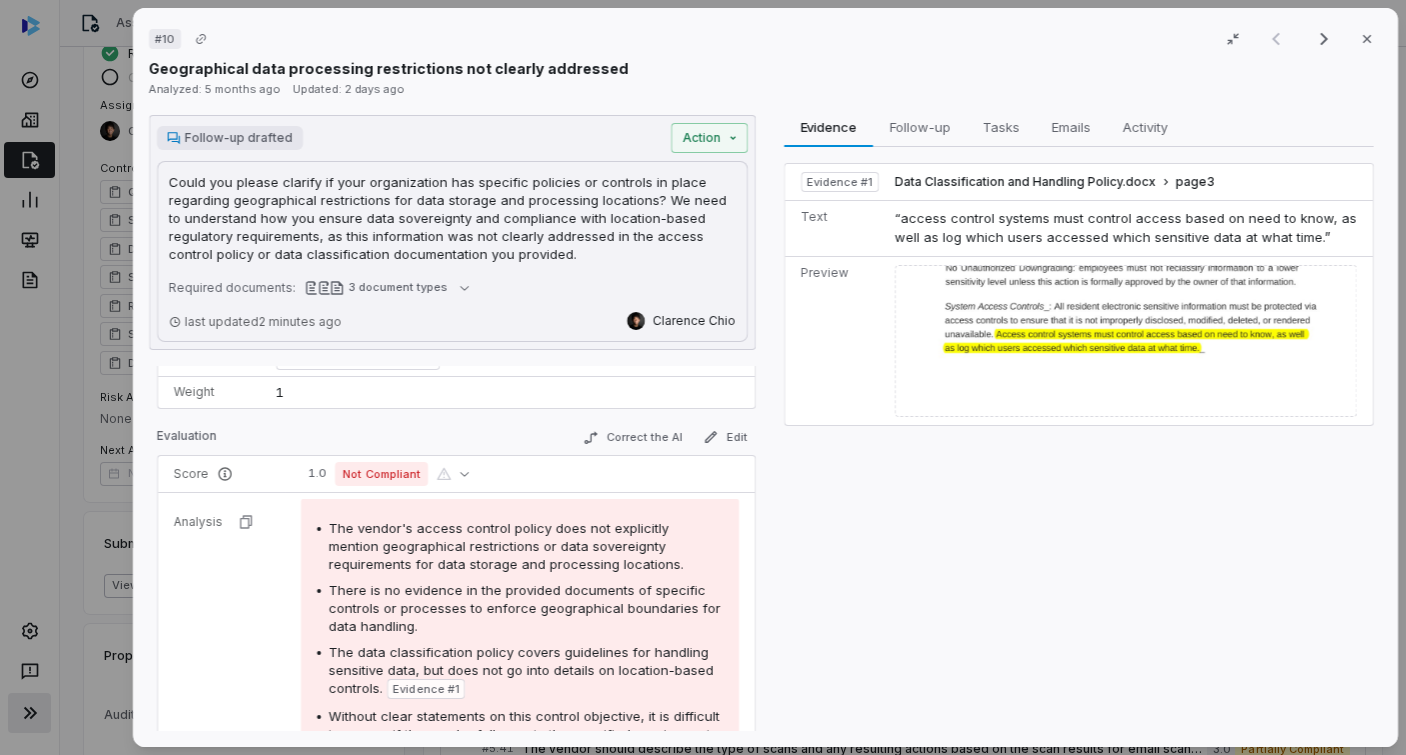 scroll, scrollTop: 132, scrollLeft: 0, axis: vertical 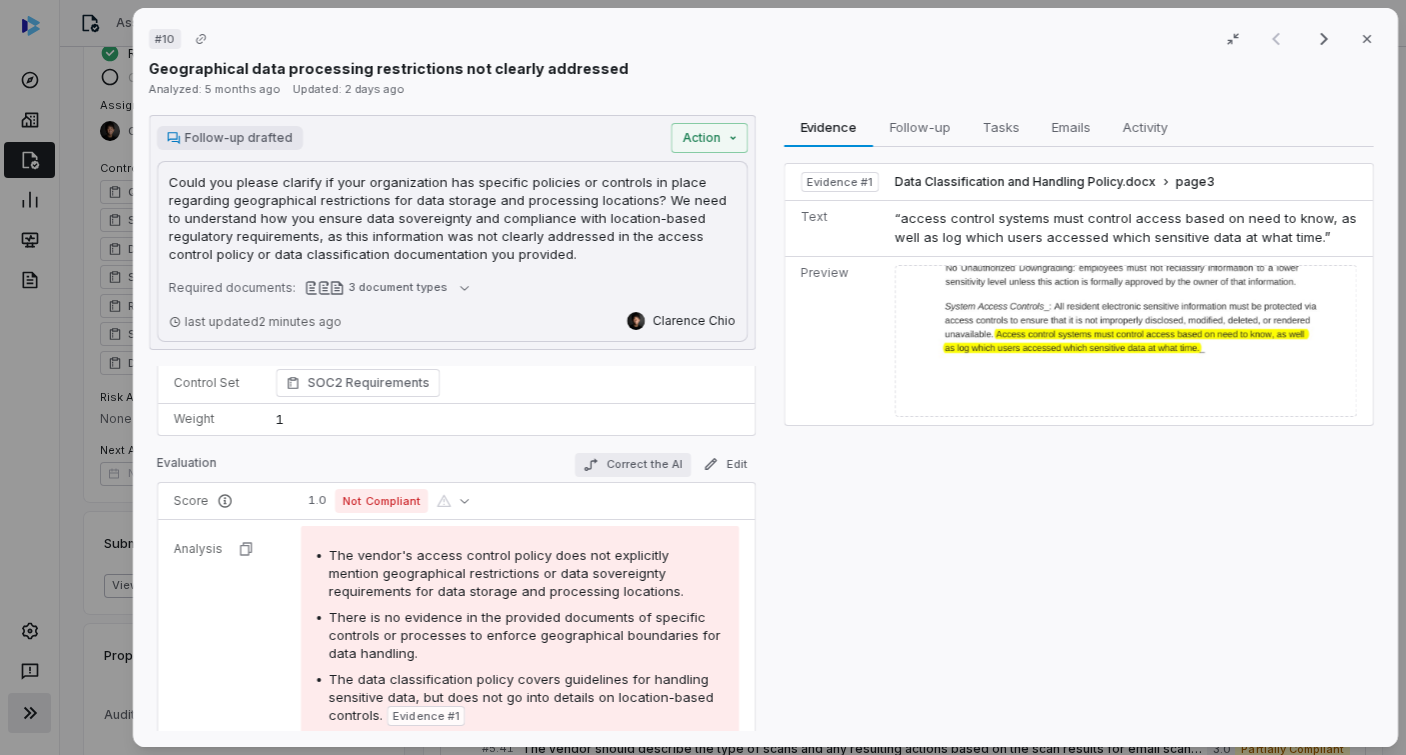 click on "Correct the AI" at bounding box center (632, 465) 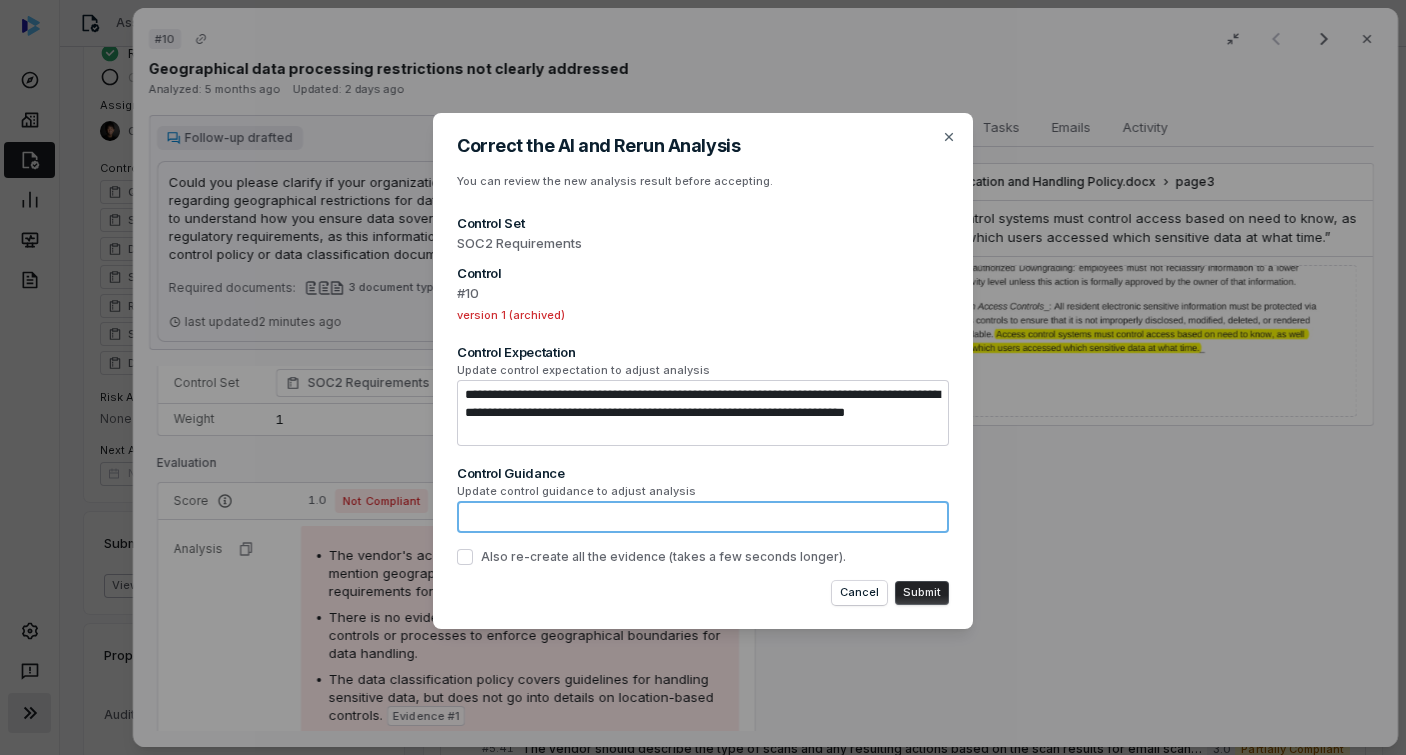 click at bounding box center [703, 517] 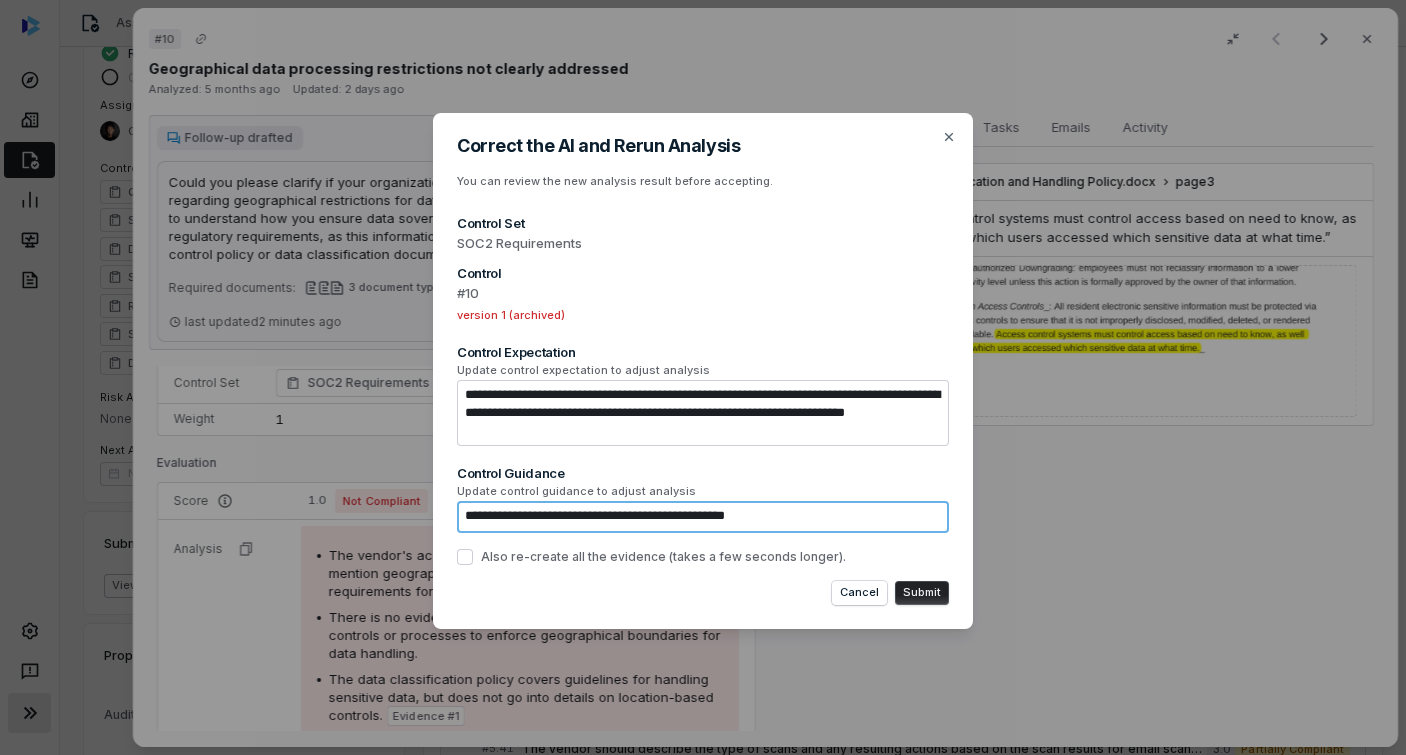 type on "**********" 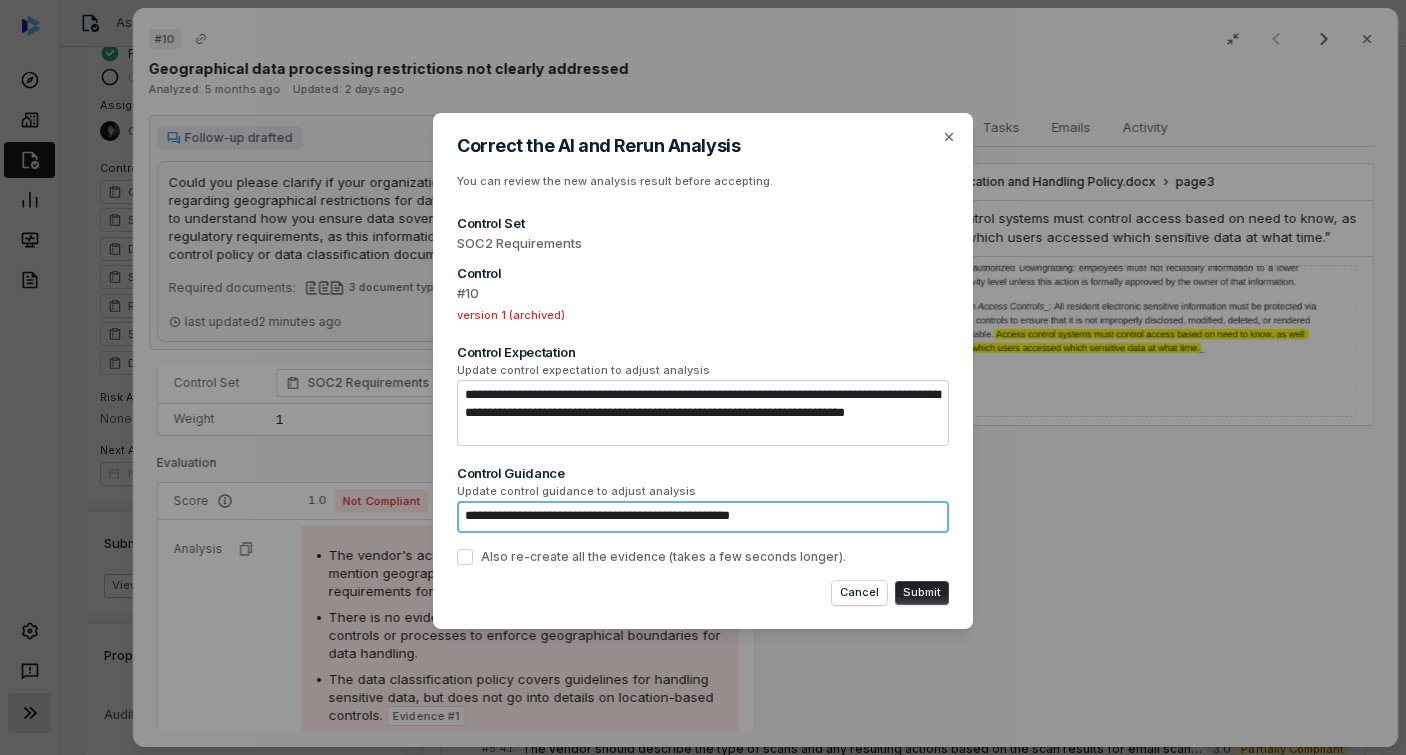 type on "*" 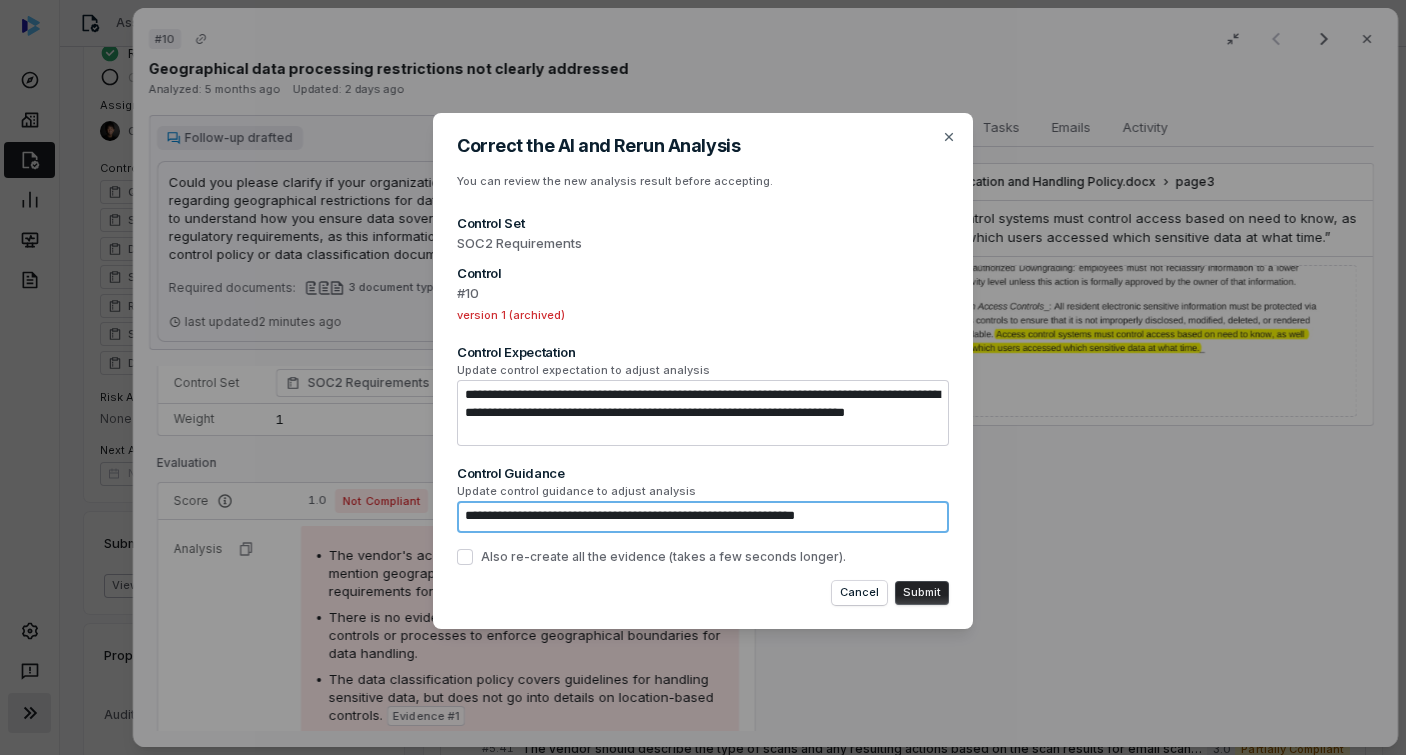 type on "**********" 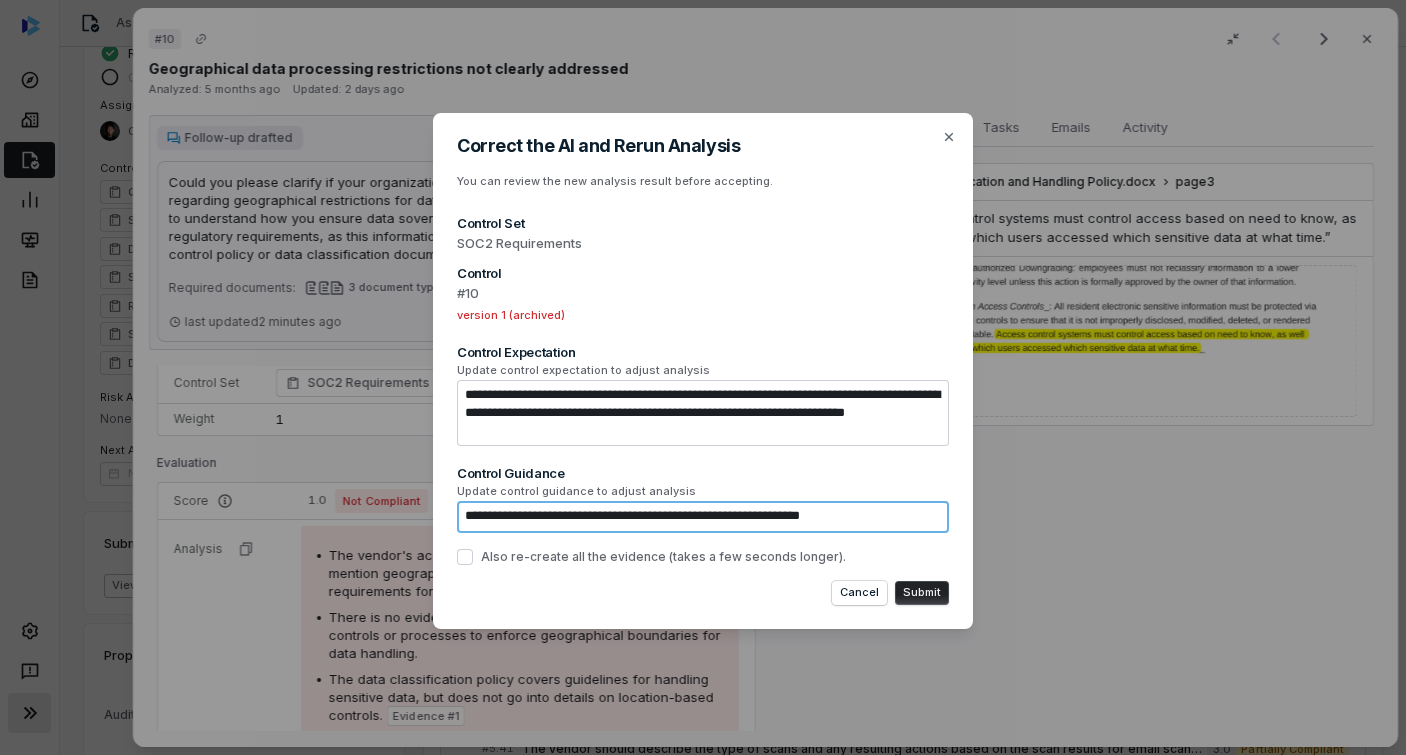 type on "*" 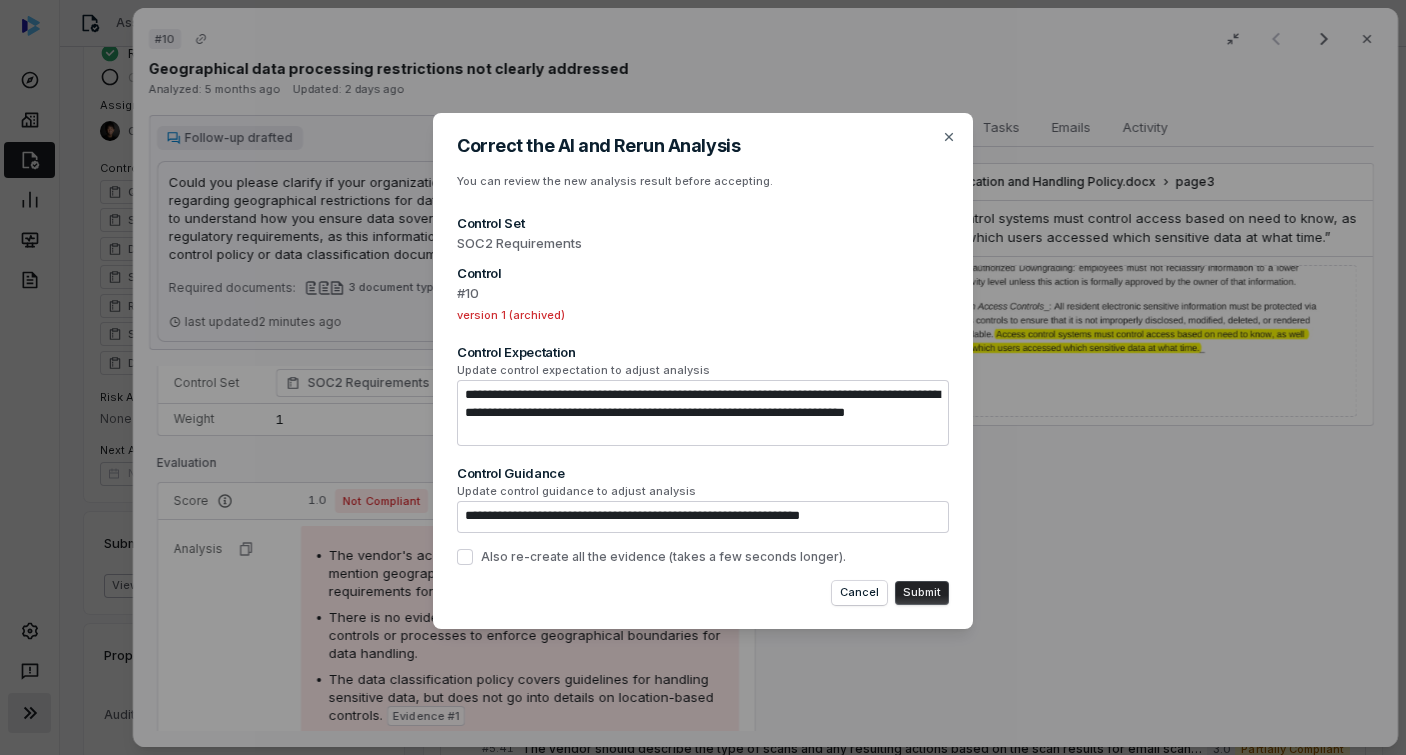 click on "Submit" at bounding box center [922, 593] 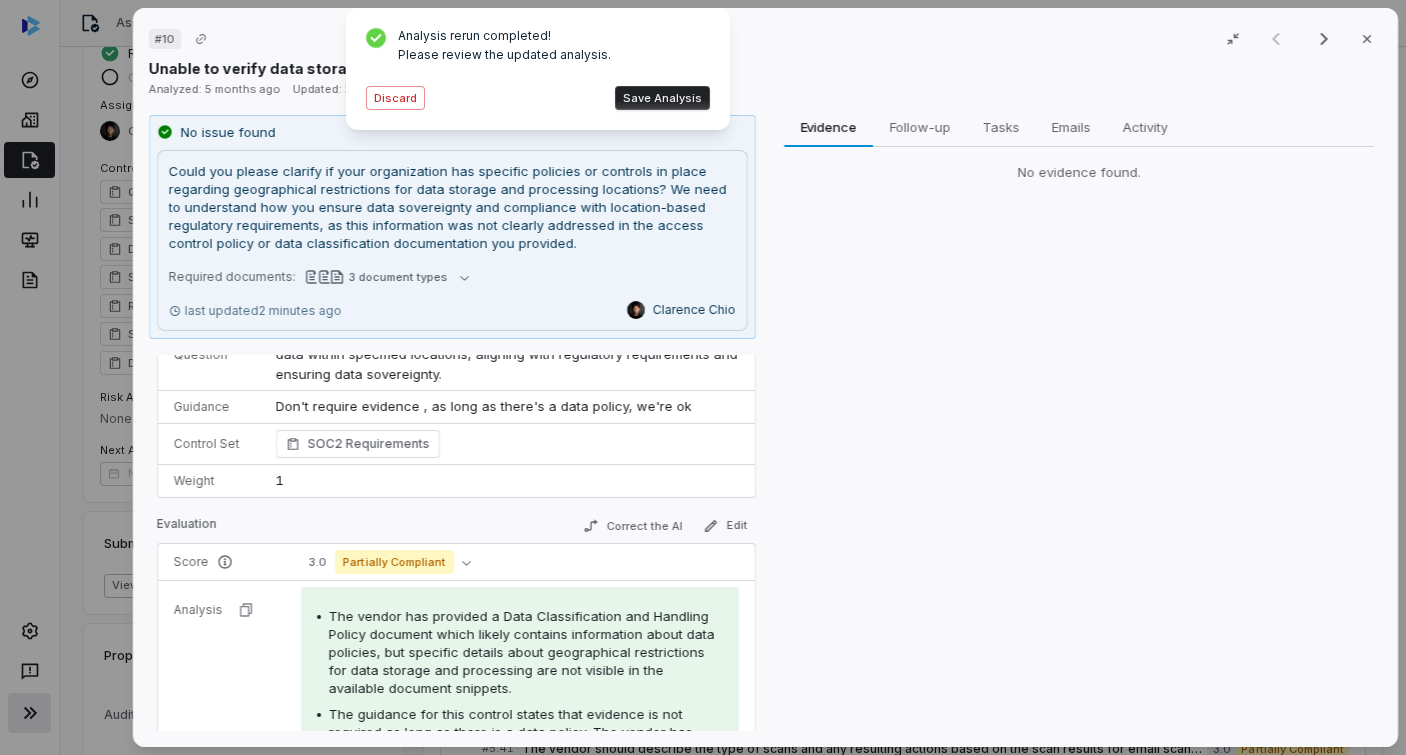 scroll, scrollTop: 204, scrollLeft: 0, axis: vertical 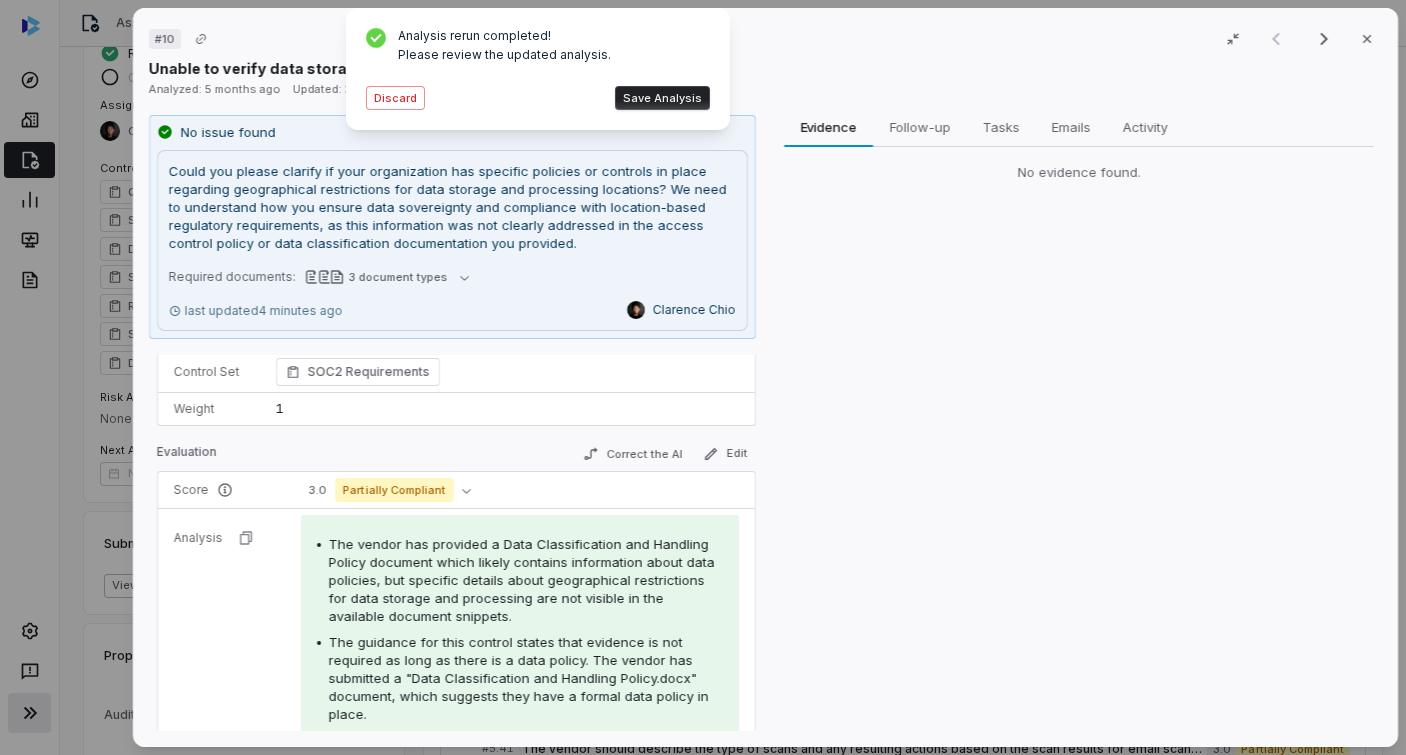 click on "Discard" at bounding box center [395, 98] 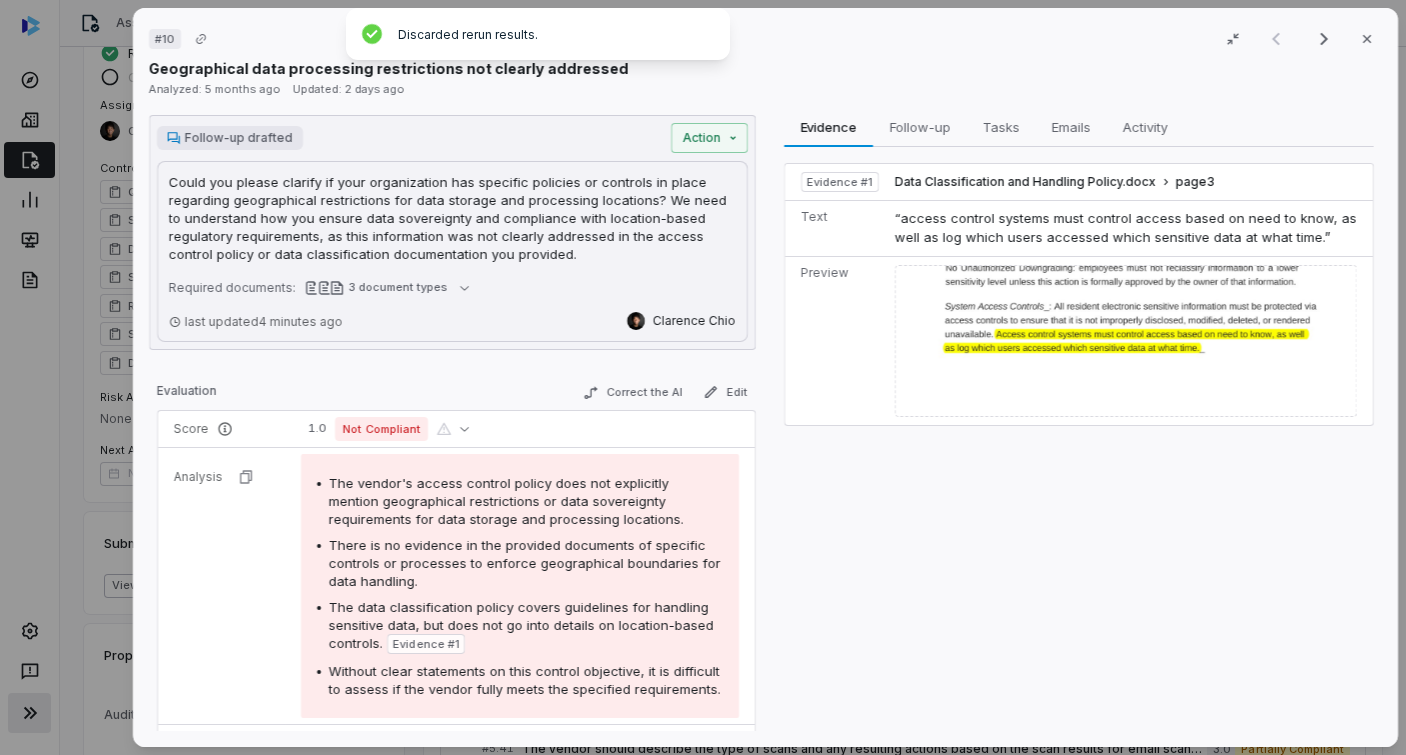 scroll, scrollTop: 132, scrollLeft: 0, axis: vertical 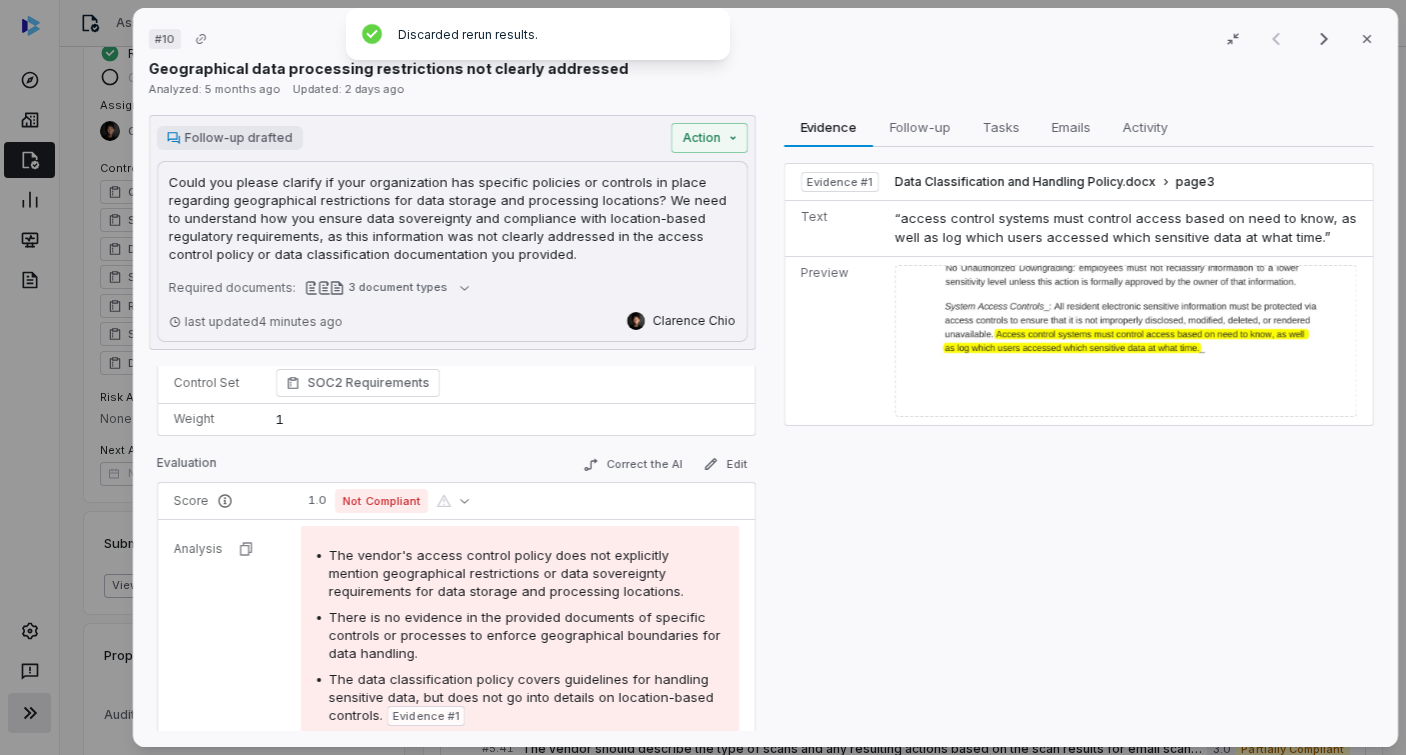 click on "# 10 Result 1 of 17 Close Geographical data processing restrictions not clearly addressed Analyzed: 5 months ago Updated: 2 days ago Follow-up drafted Action Could you please clarify if your organization has specific policies or controls in place regarding geographical restrictions for data storage and processing locations? We need to understand how you ensure data sovereignty and compliance with location-based regulatory requirements, as this information was not clearly addressed in the access control policy or data classification documentation you provided. Could you please clarify if your organization has specific policies or controls in place regarding geographical restrictions for data storage and processing locations? We need to understand how you ensure data sovereignty and compliance with location-based regulatory requirements, as this information was not clearly addressed in the access control policy or data classification documentation you provided. Required documents: 3   document types Control 1" at bounding box center (703, 377) 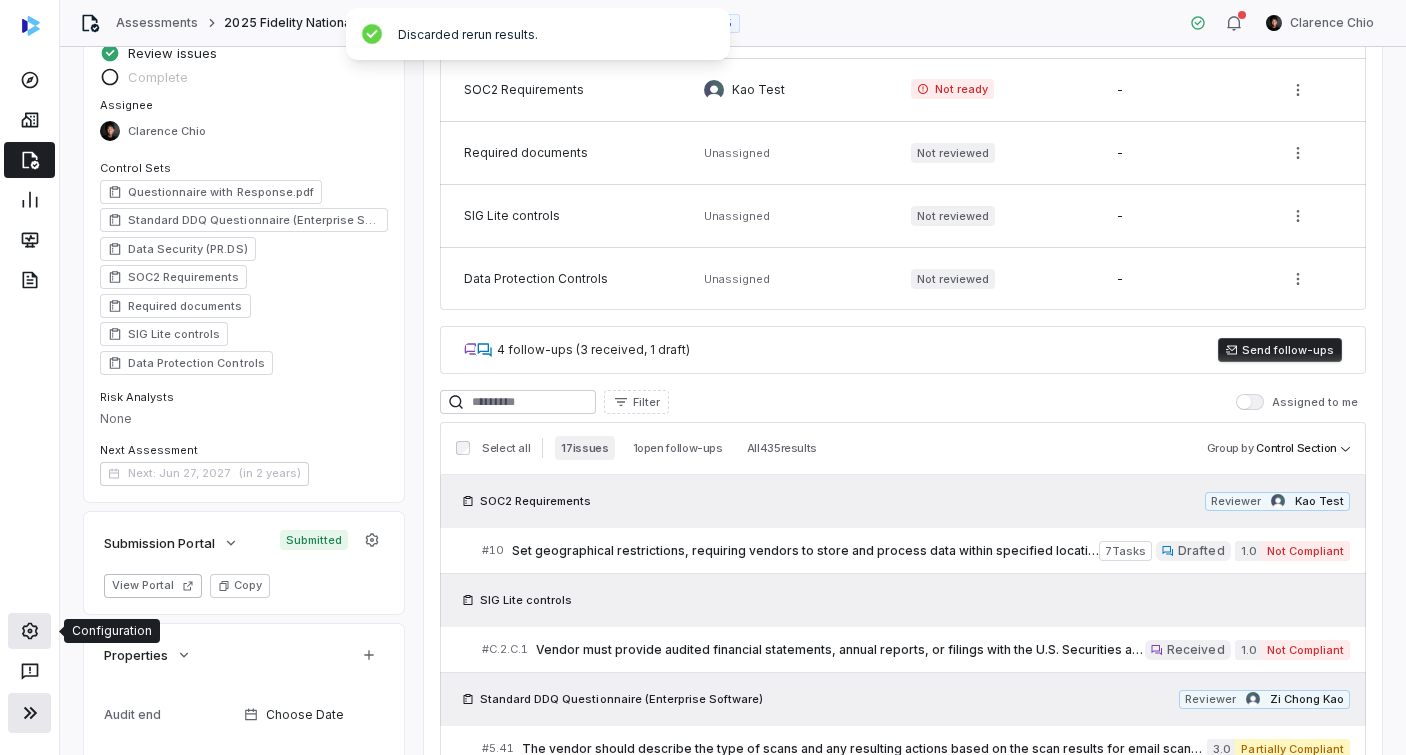 click 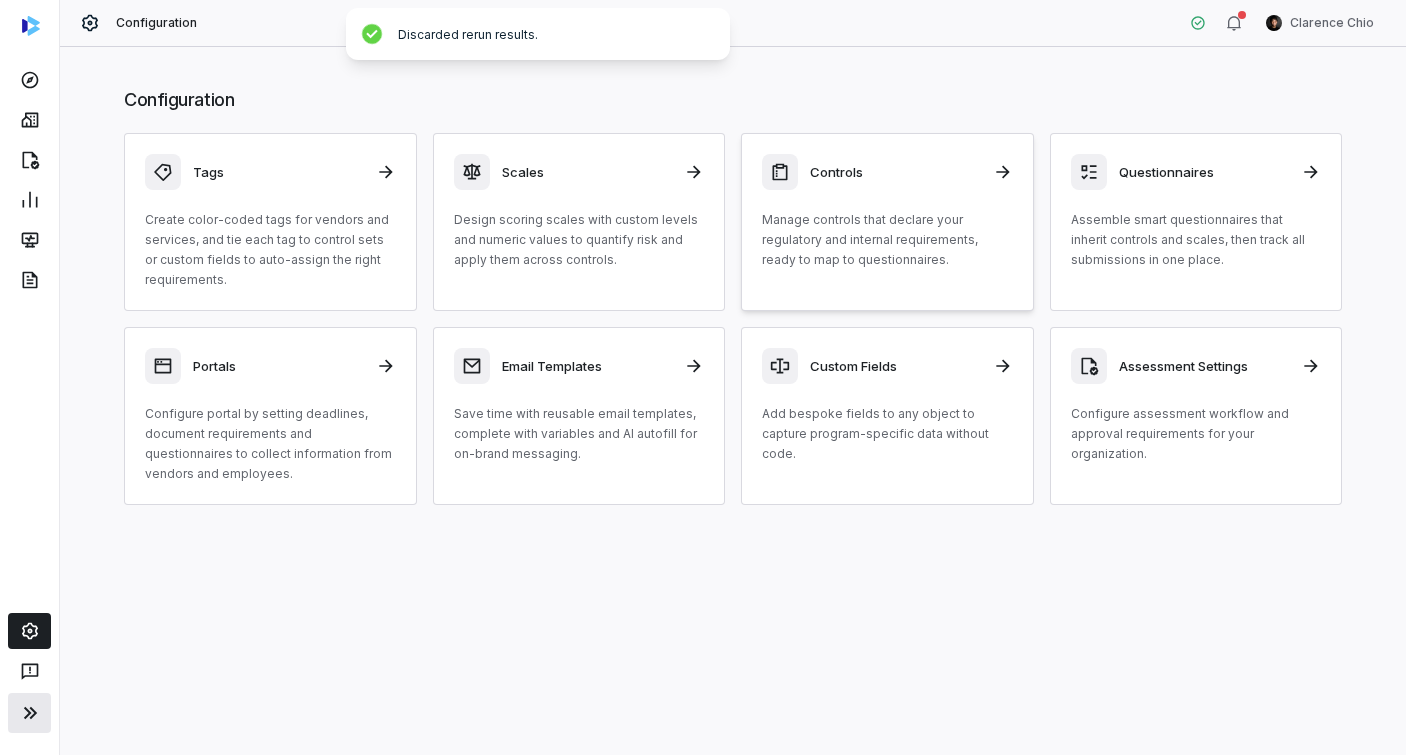 click on "Manage controls that declare your regulatory and internal requirements, ready to map to questionnaires." at bounding box center [887, 240] 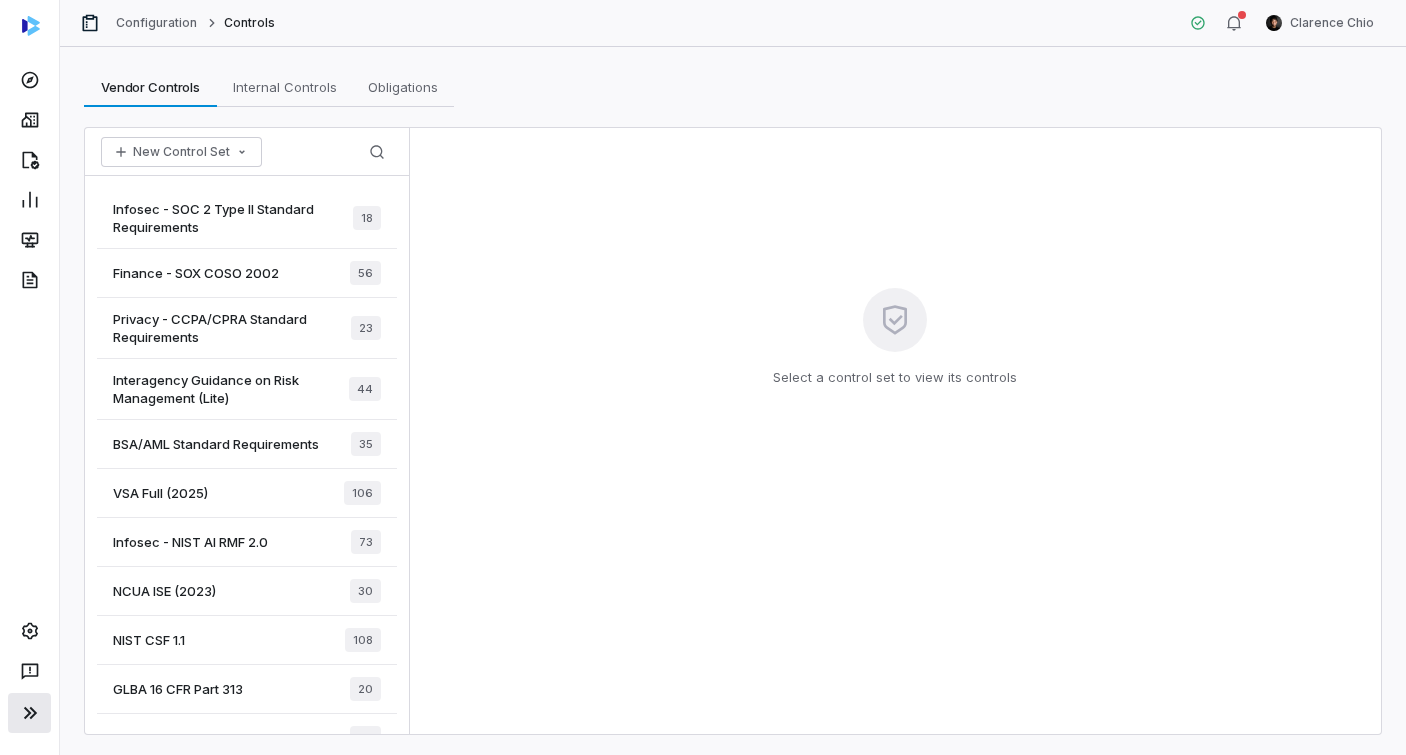click on "Finance - SOX COSO 2002" at bounding box center [196, 273] 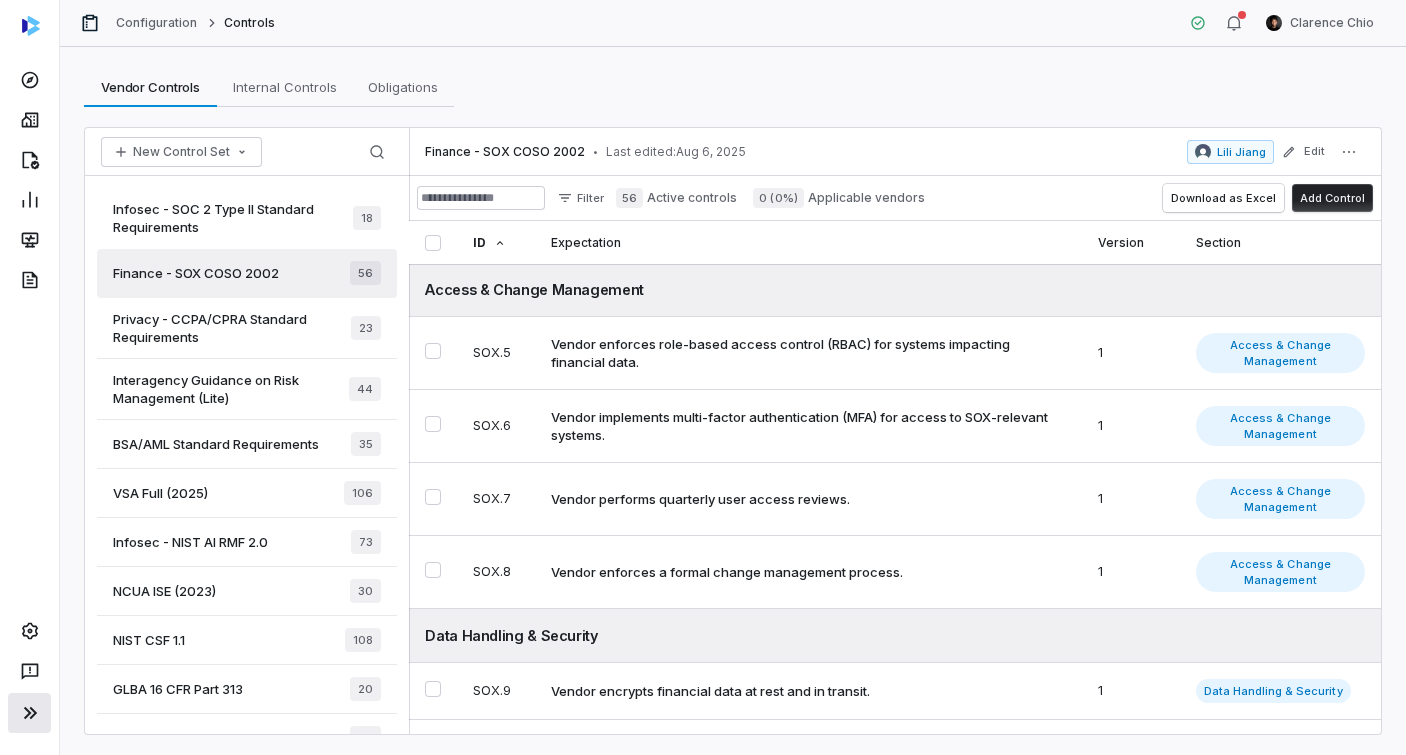 scroll, scrollTop: 592, scrollLeft: 0, axis: vertical 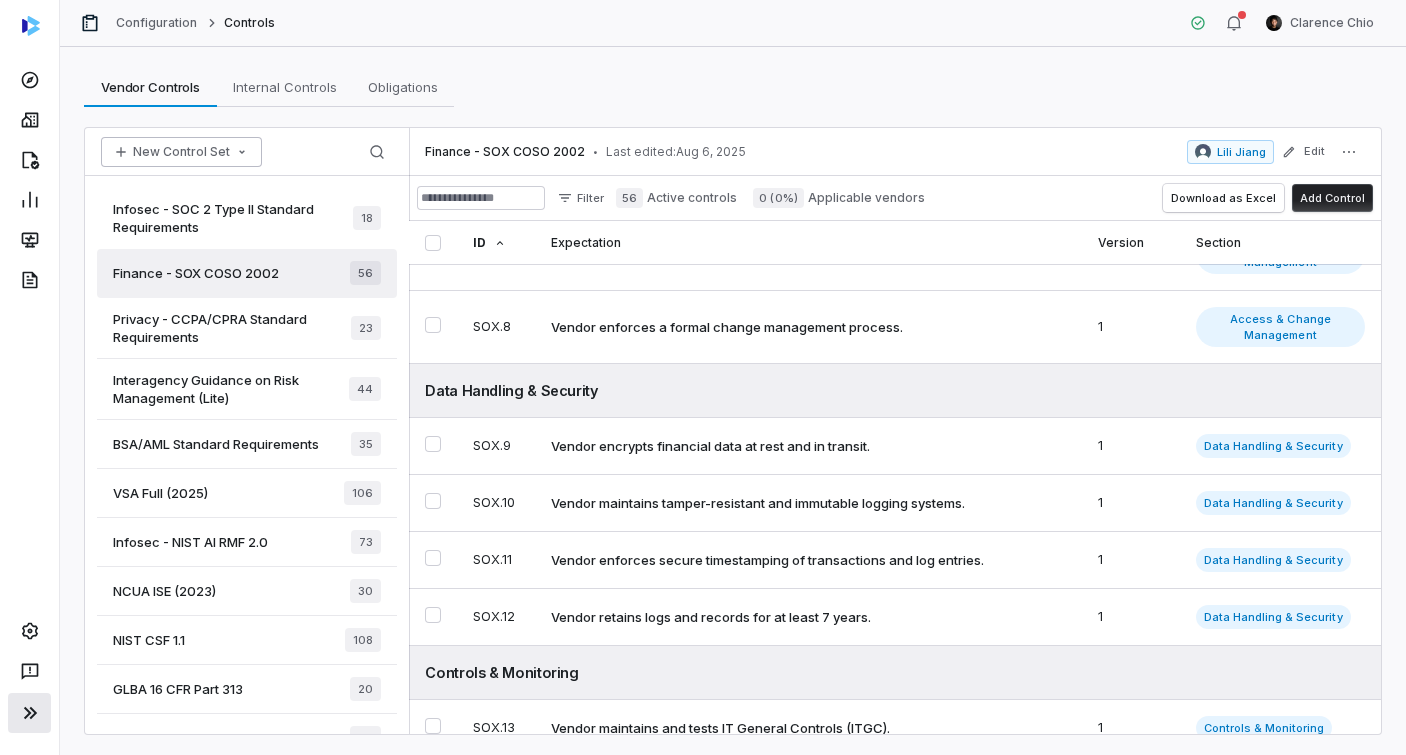 click on "New Control Set" at bounding box center (181, 152) 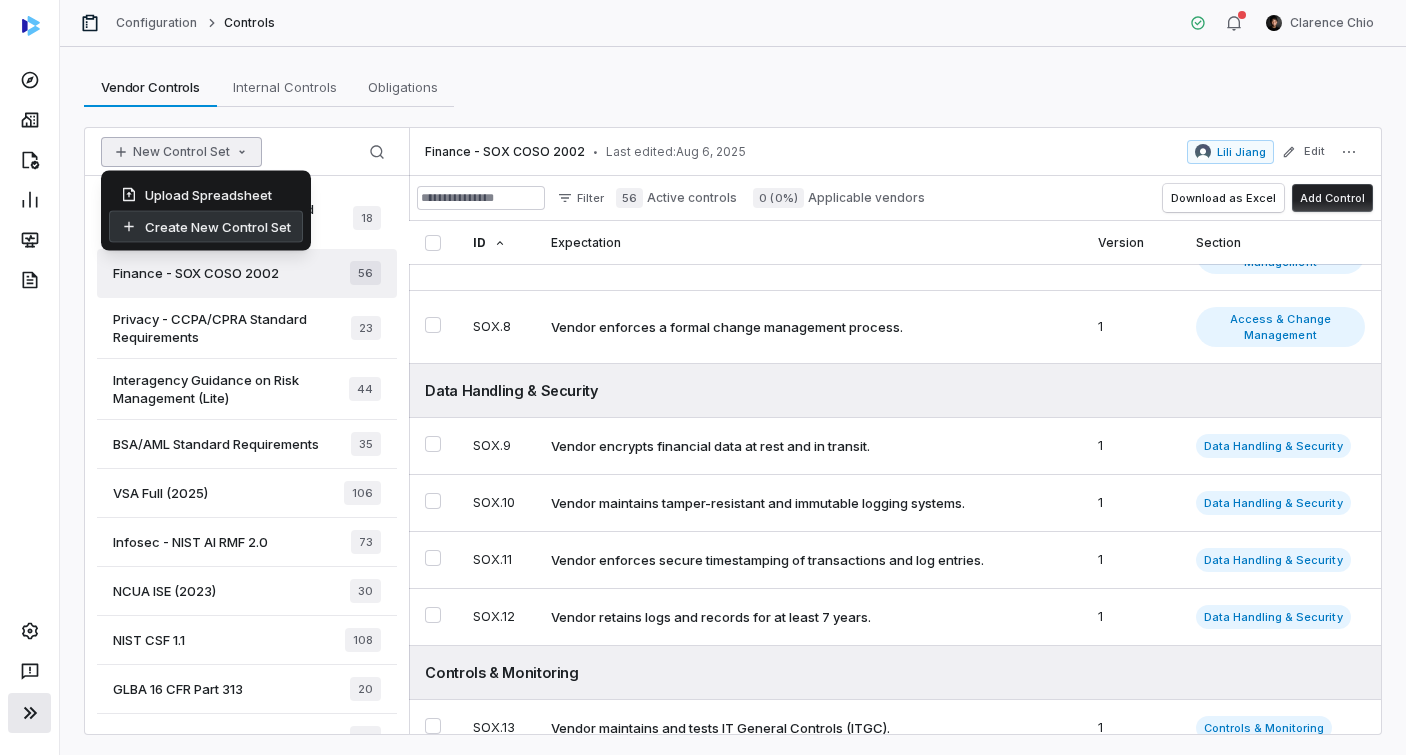 click on "Create New Control Set" at bounding box center [206, 227] 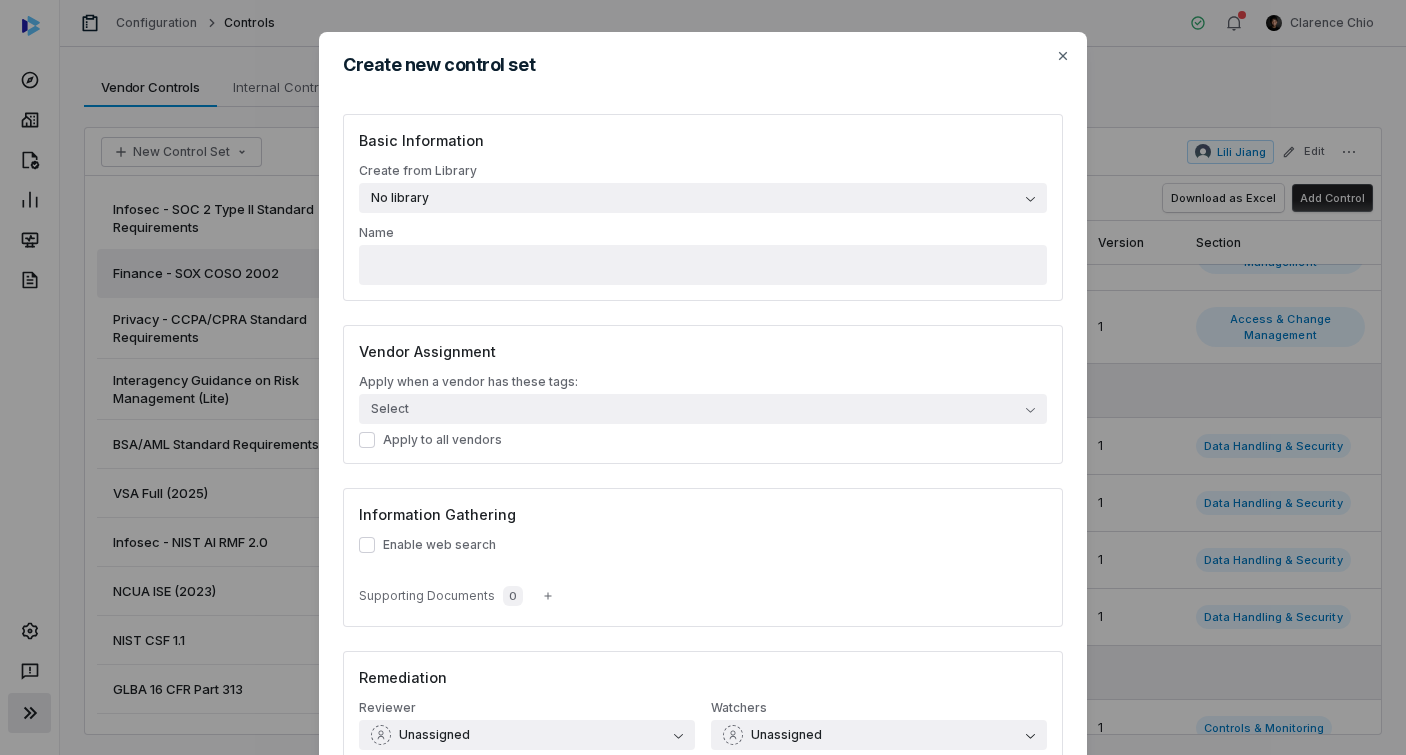 click on "No library" at bounding box center (703, 198) 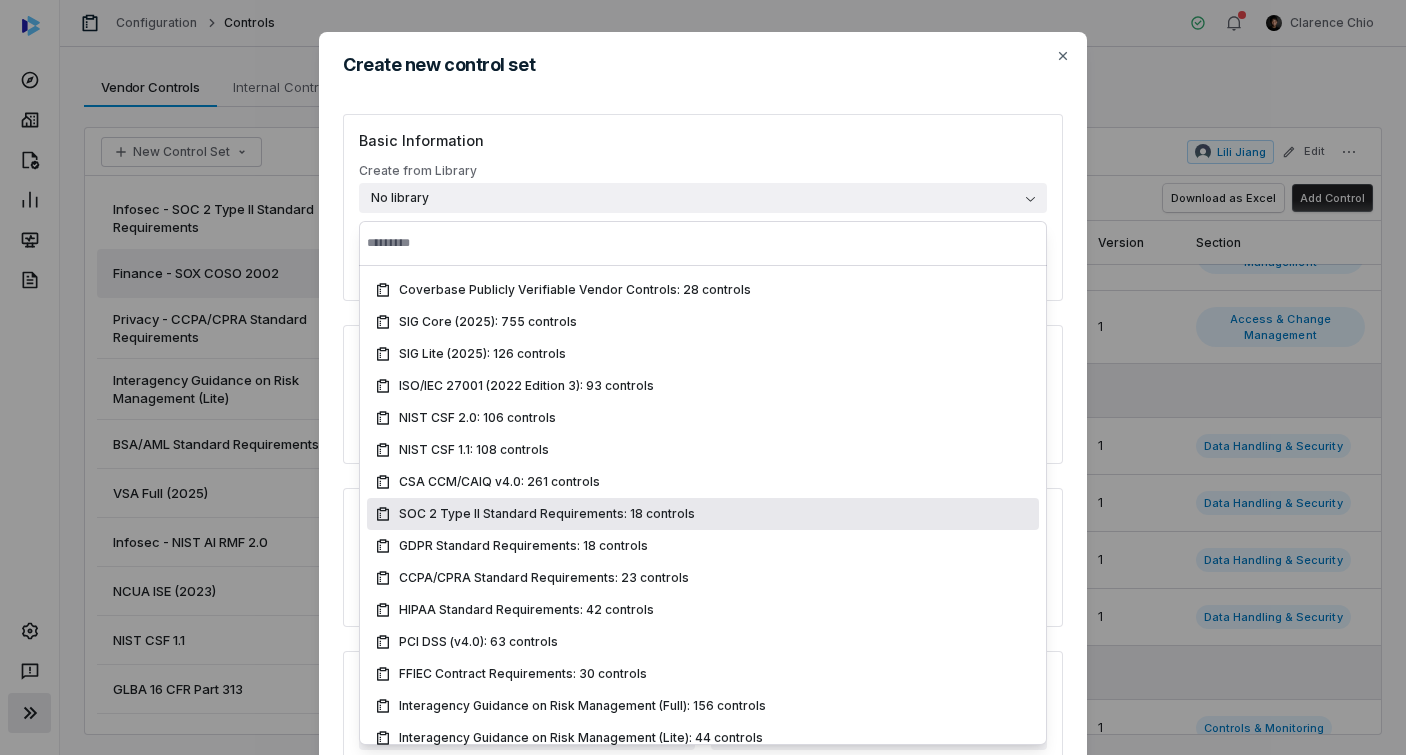 scroll, scrollTop: 120, scrollLeft: 0, axis: vertical 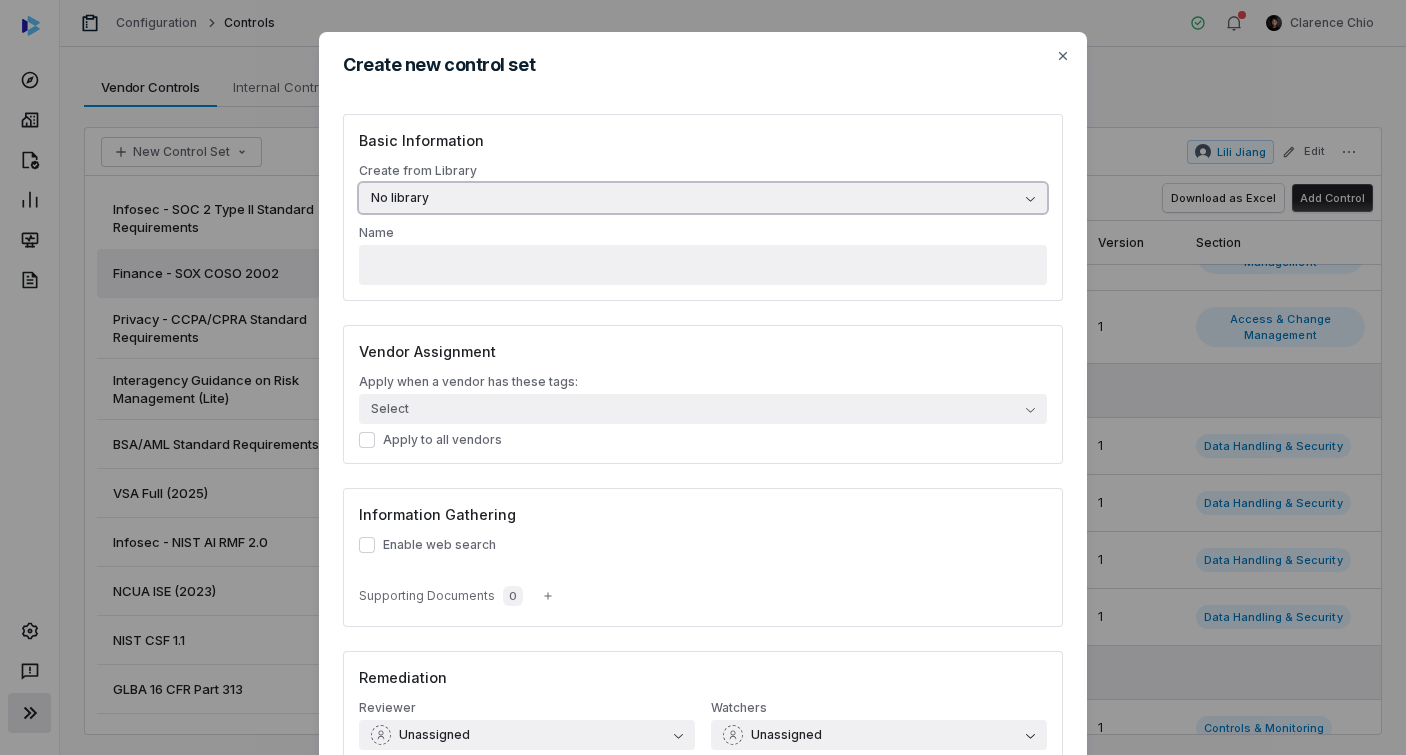 type 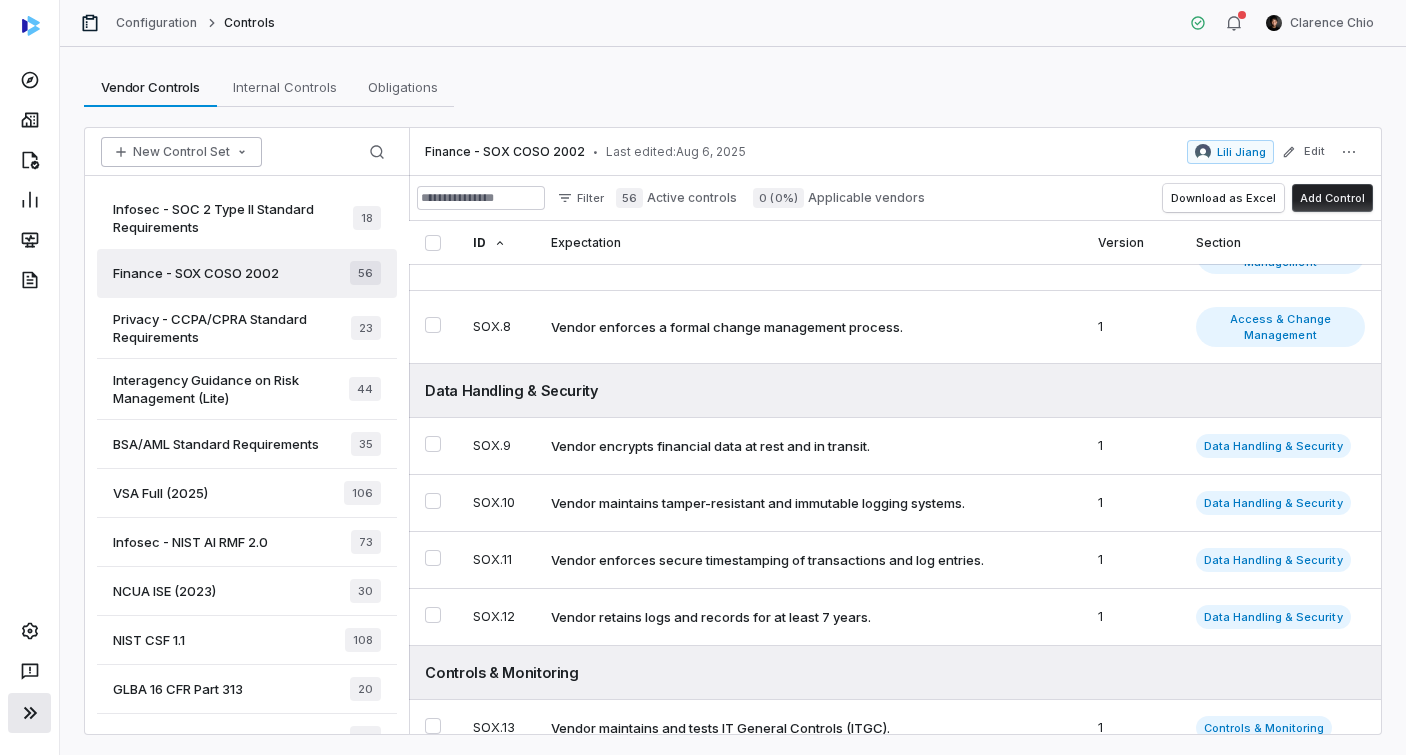click on "New Control Set" at bounding box center (181, 152) 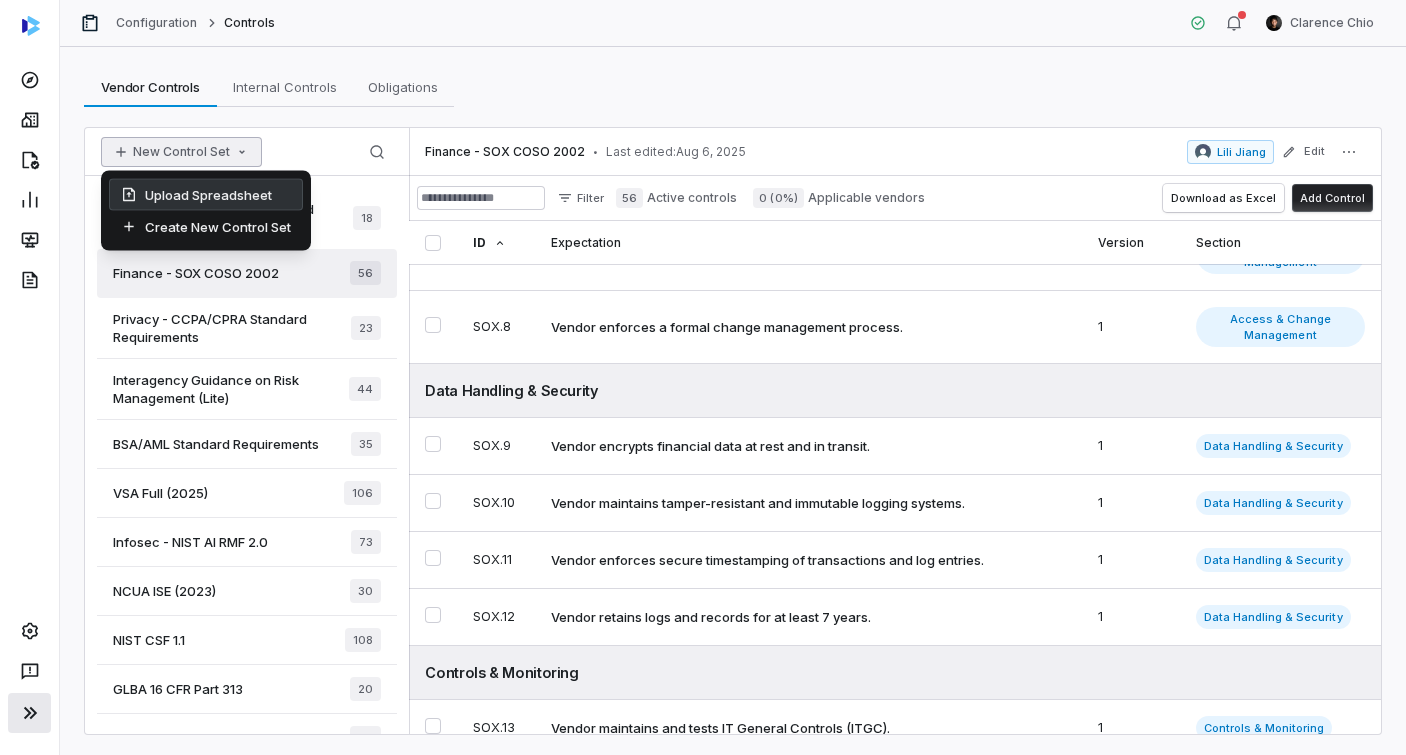 click on "Upload Spreadsheet" at bounding box center [206, 195] 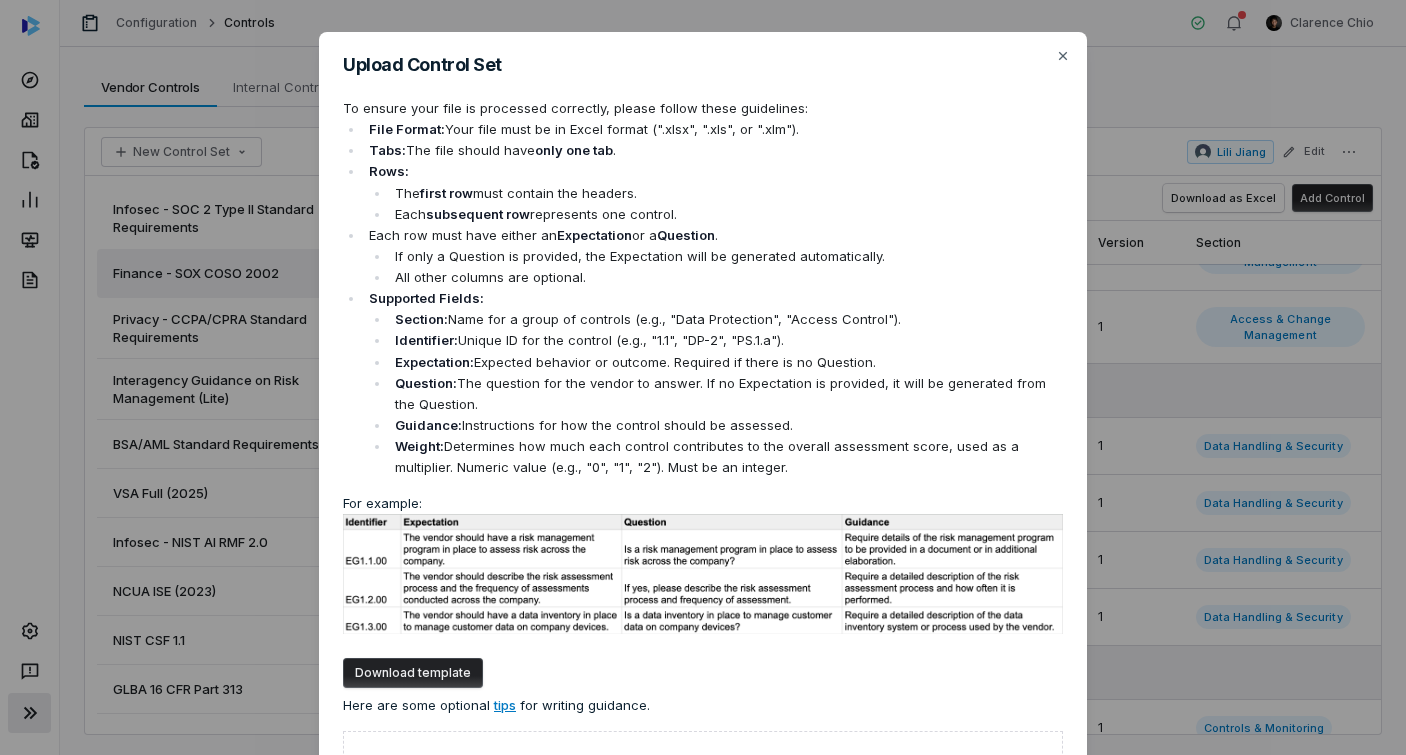 type 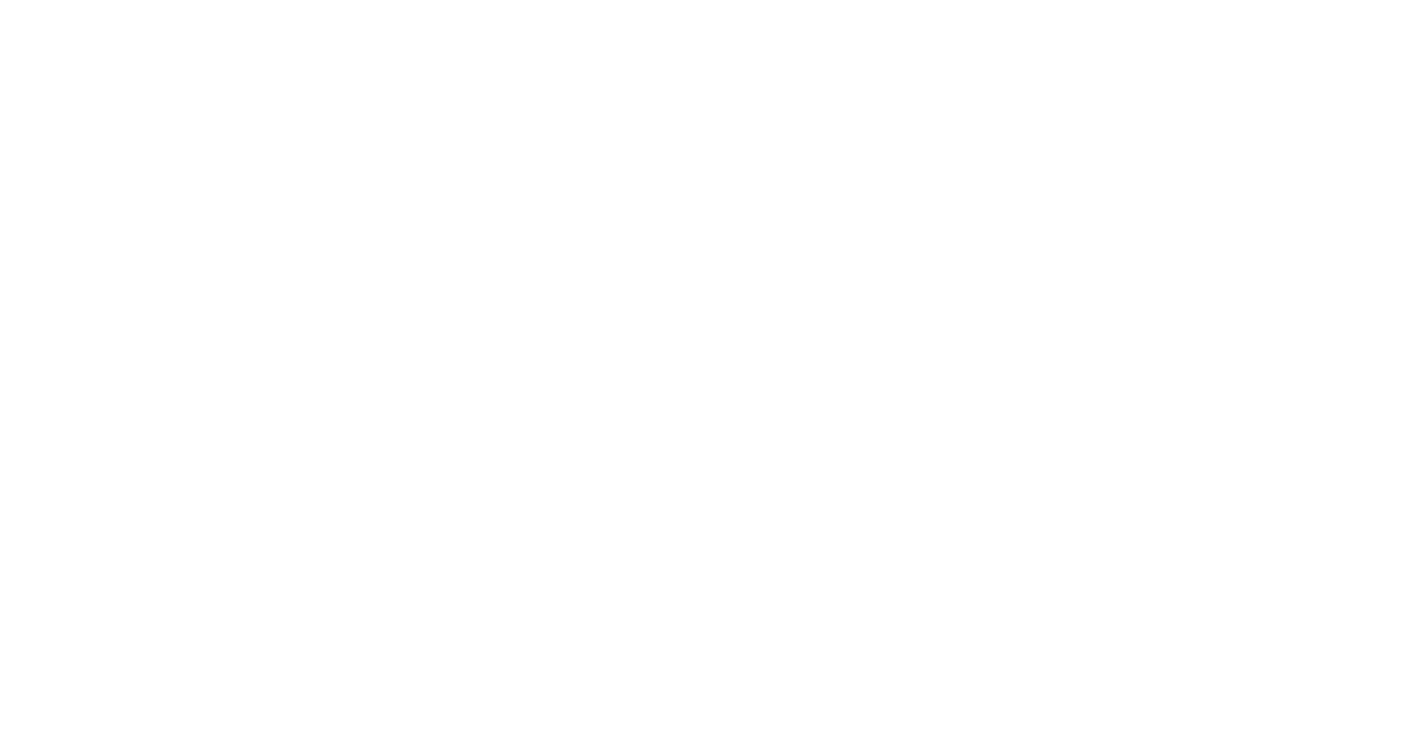 scroll, scrollTop: 0, scrollLeft: 0, axis: both 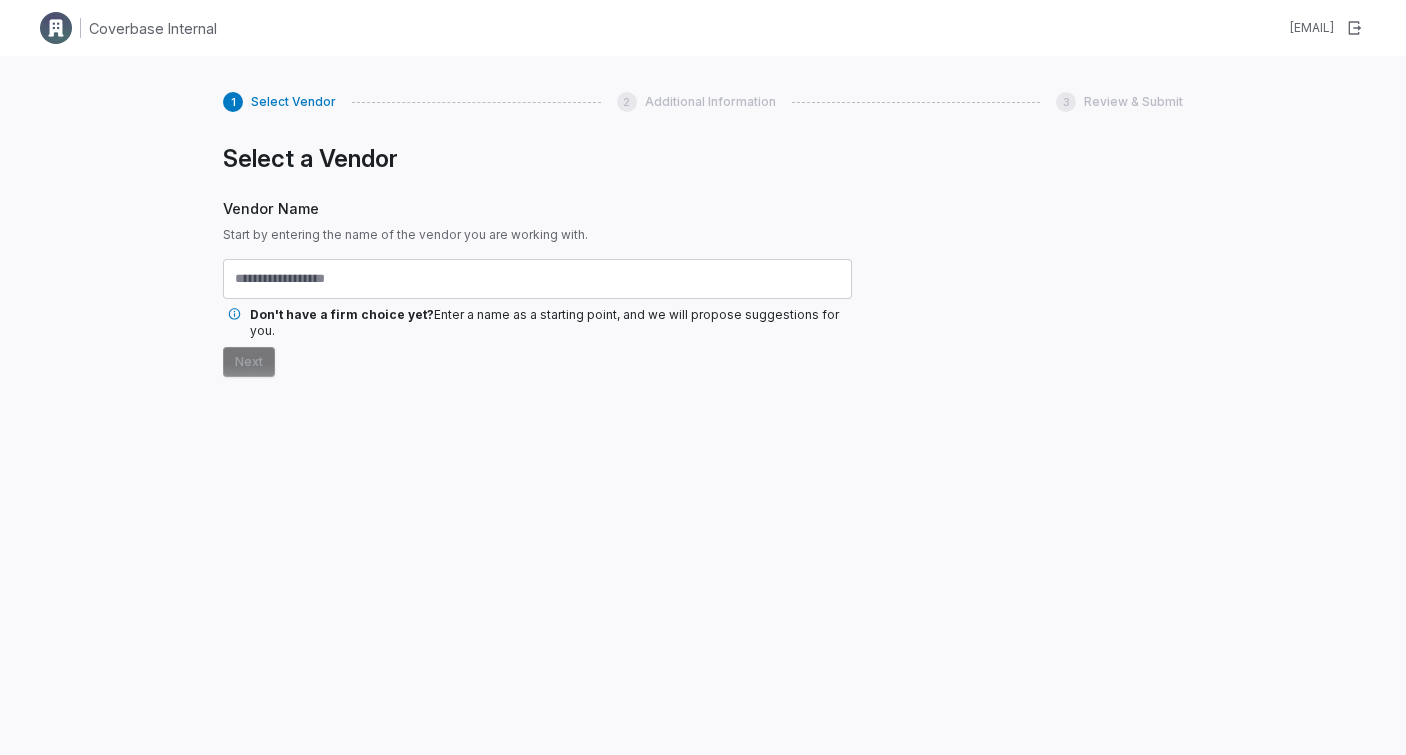 click at bounding box center (537, 279) 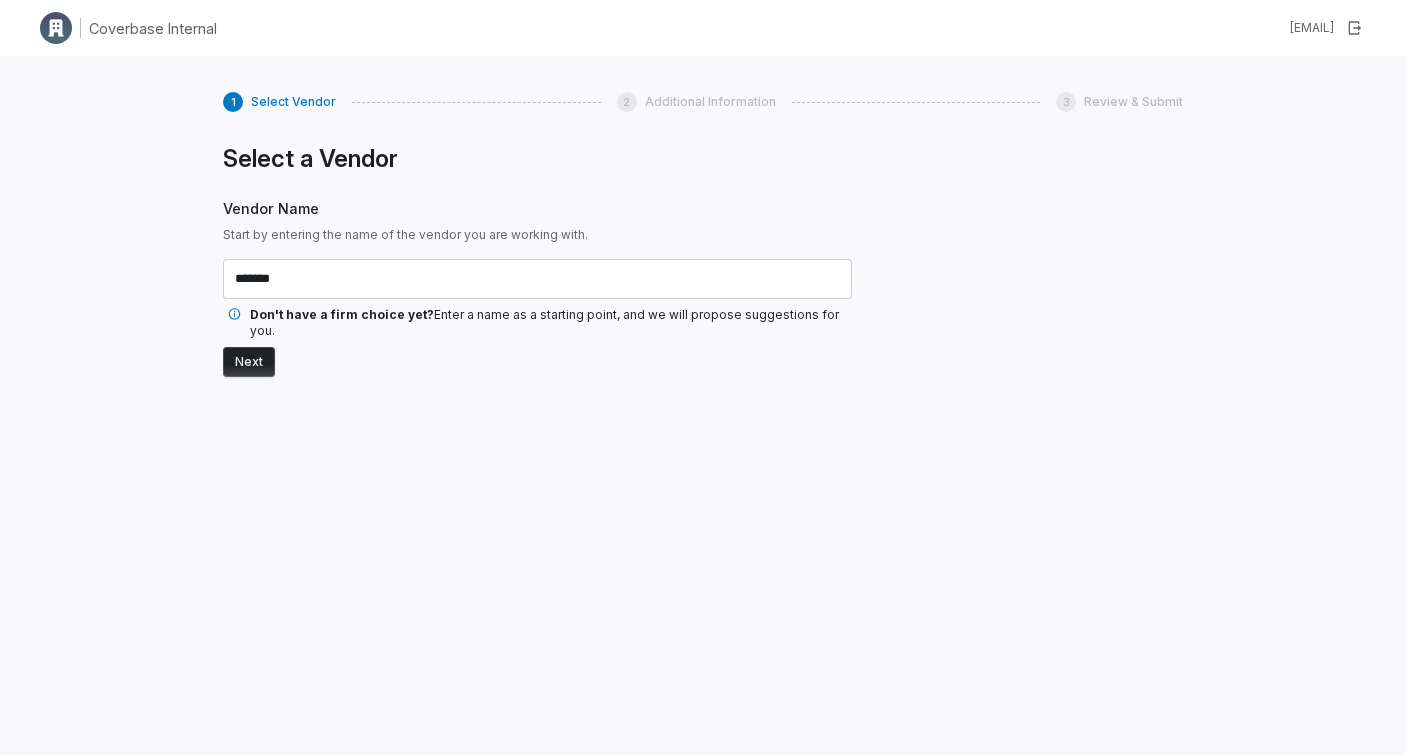 type on "*******" 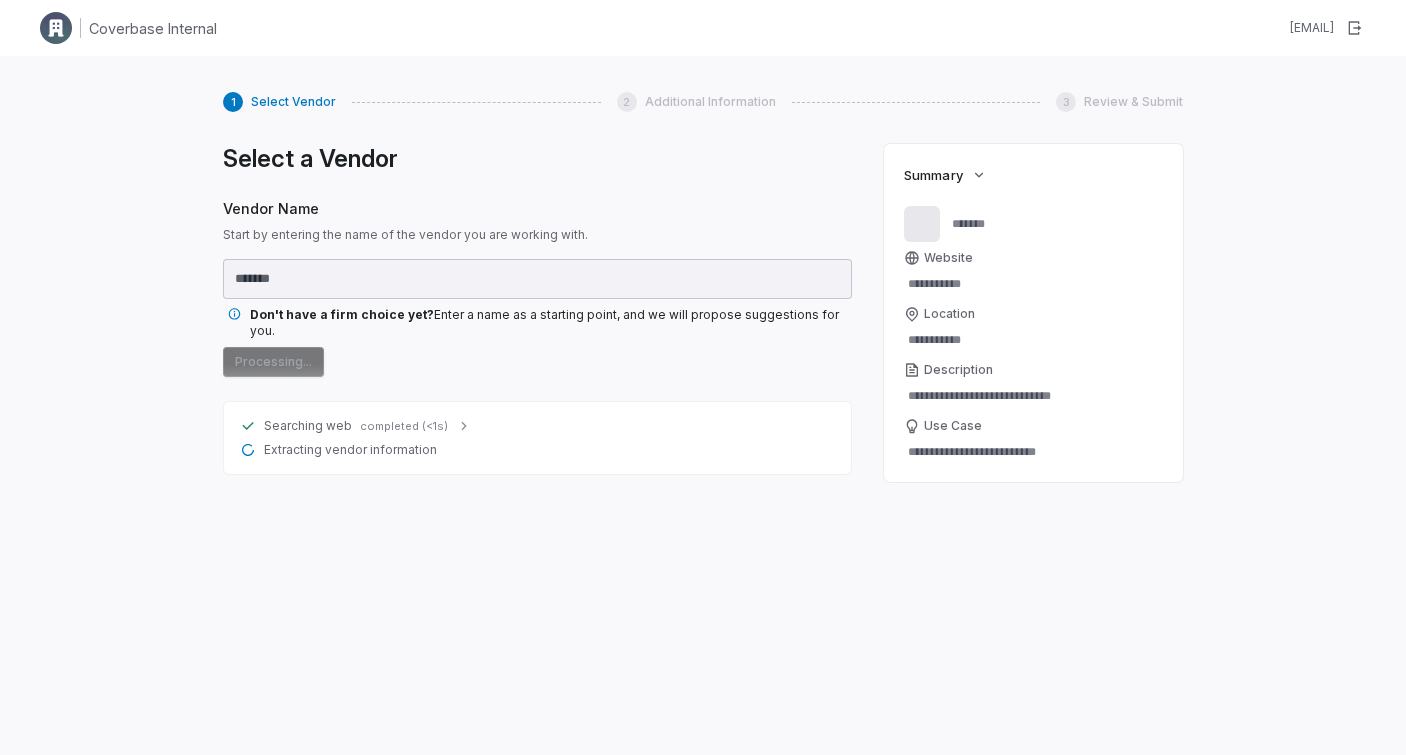 click 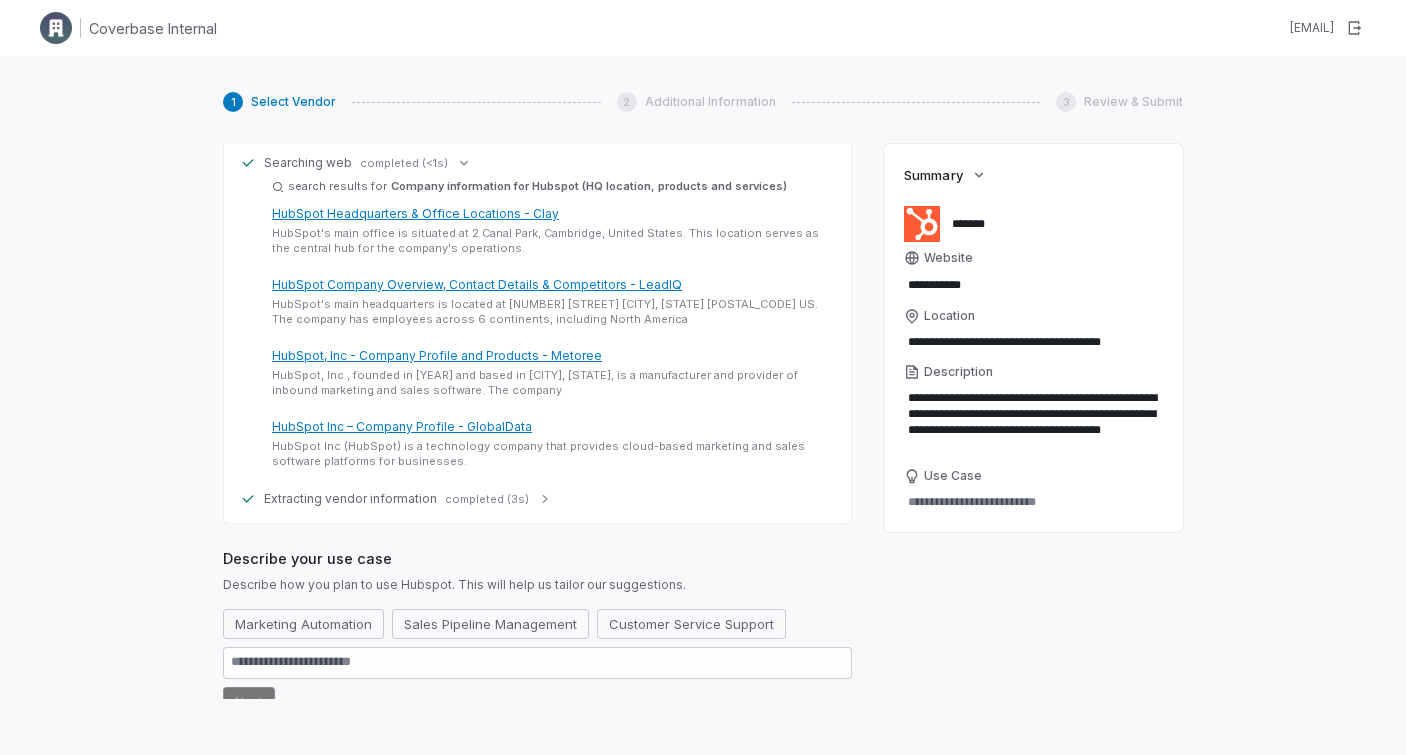 scroll, scrollTop: 226, scrollLeft: 0, axis: vertical 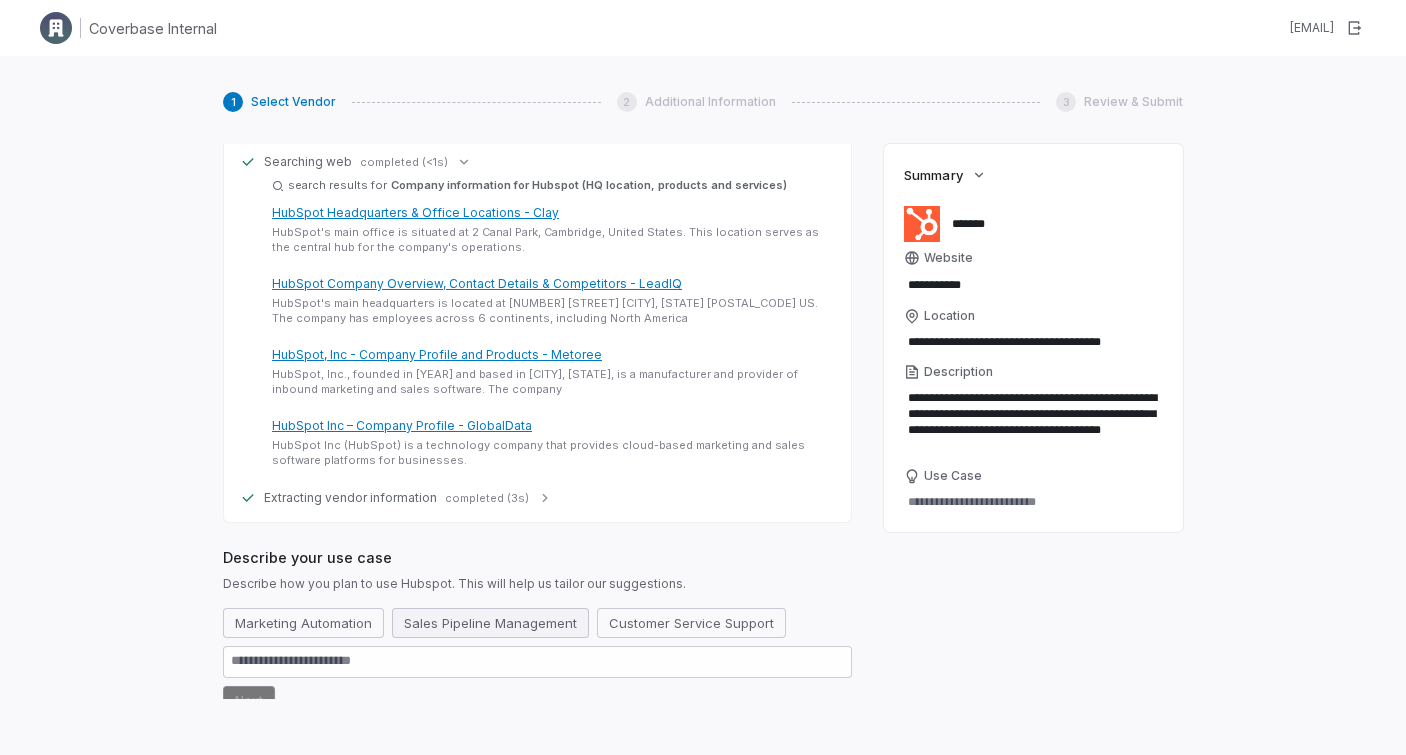 click on "Sales Pipeline Management" at bounding box center (490, 623) 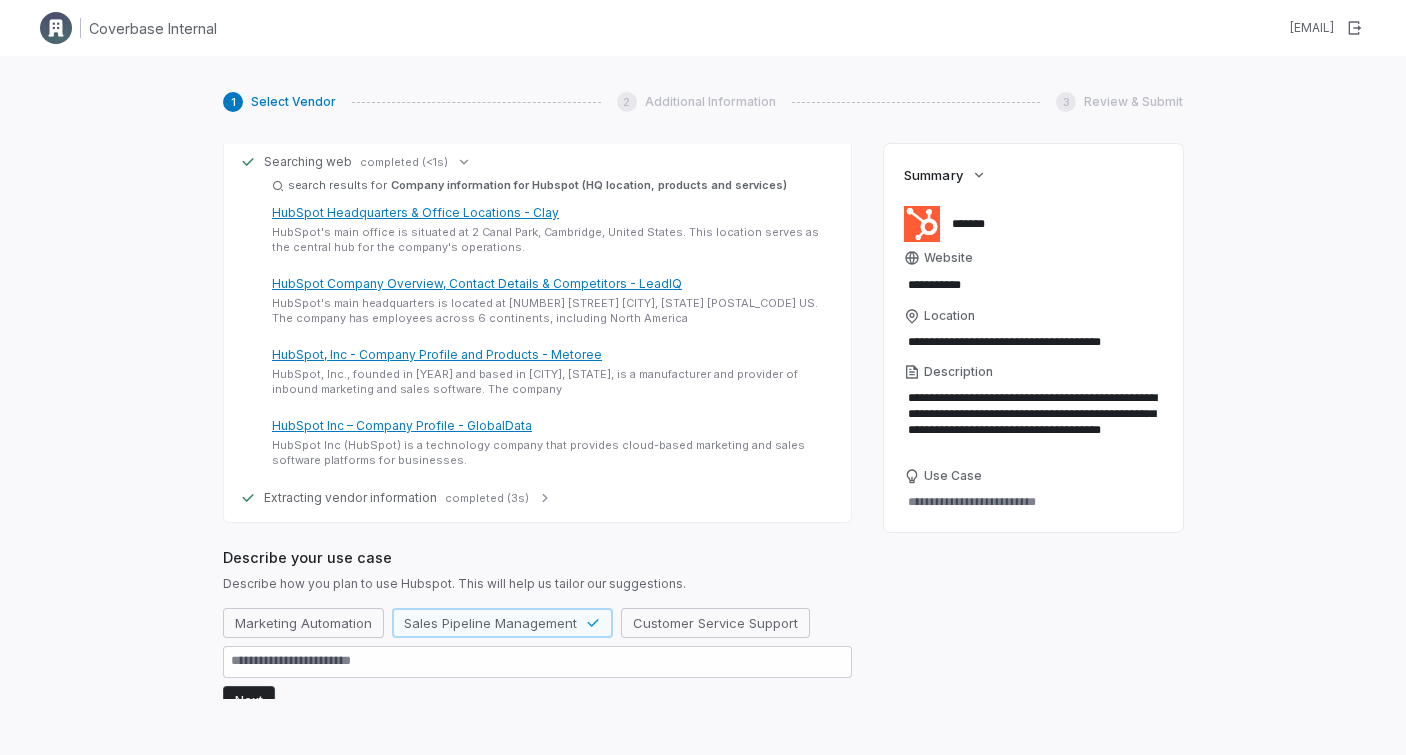 click on "Next" at bounding box center [249, 701] 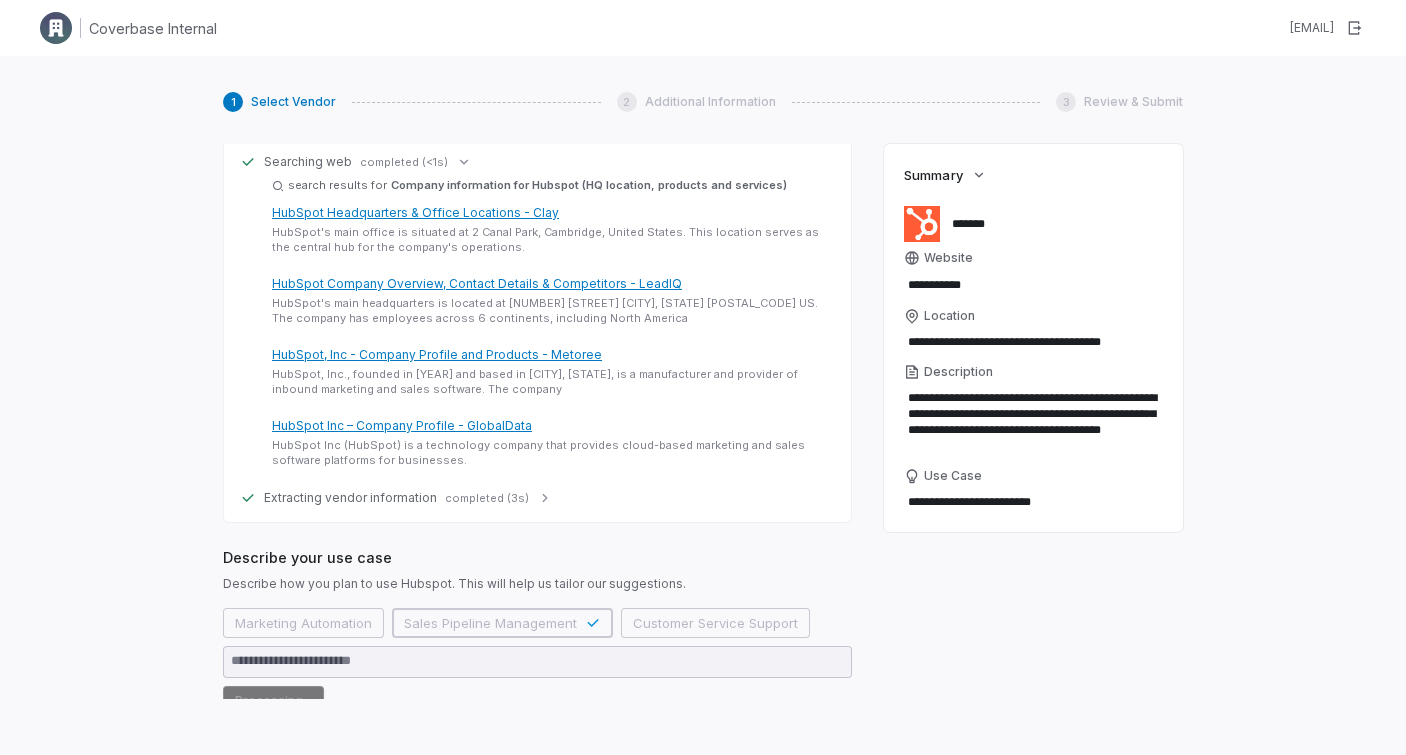 scroll, scrollTop: 262, scrollLeft: 0, axis: vertical 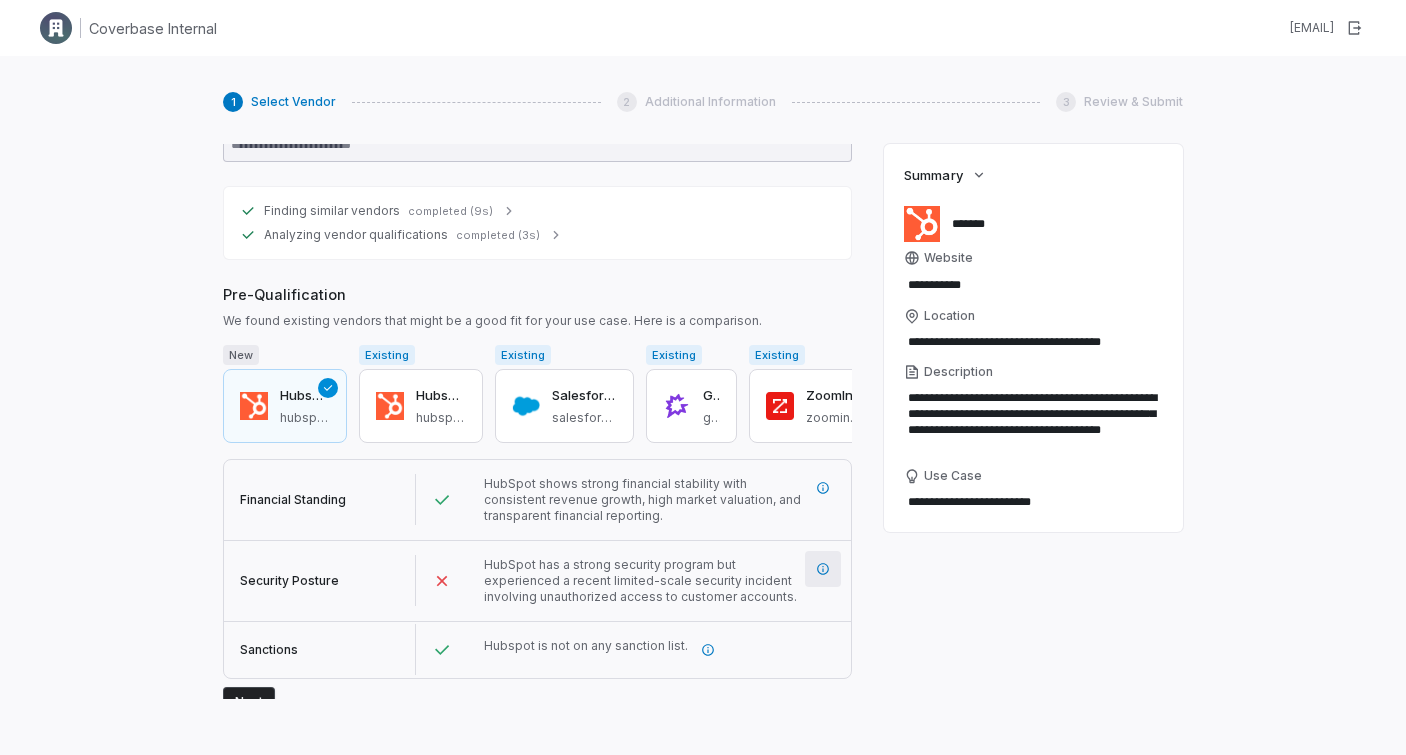 click 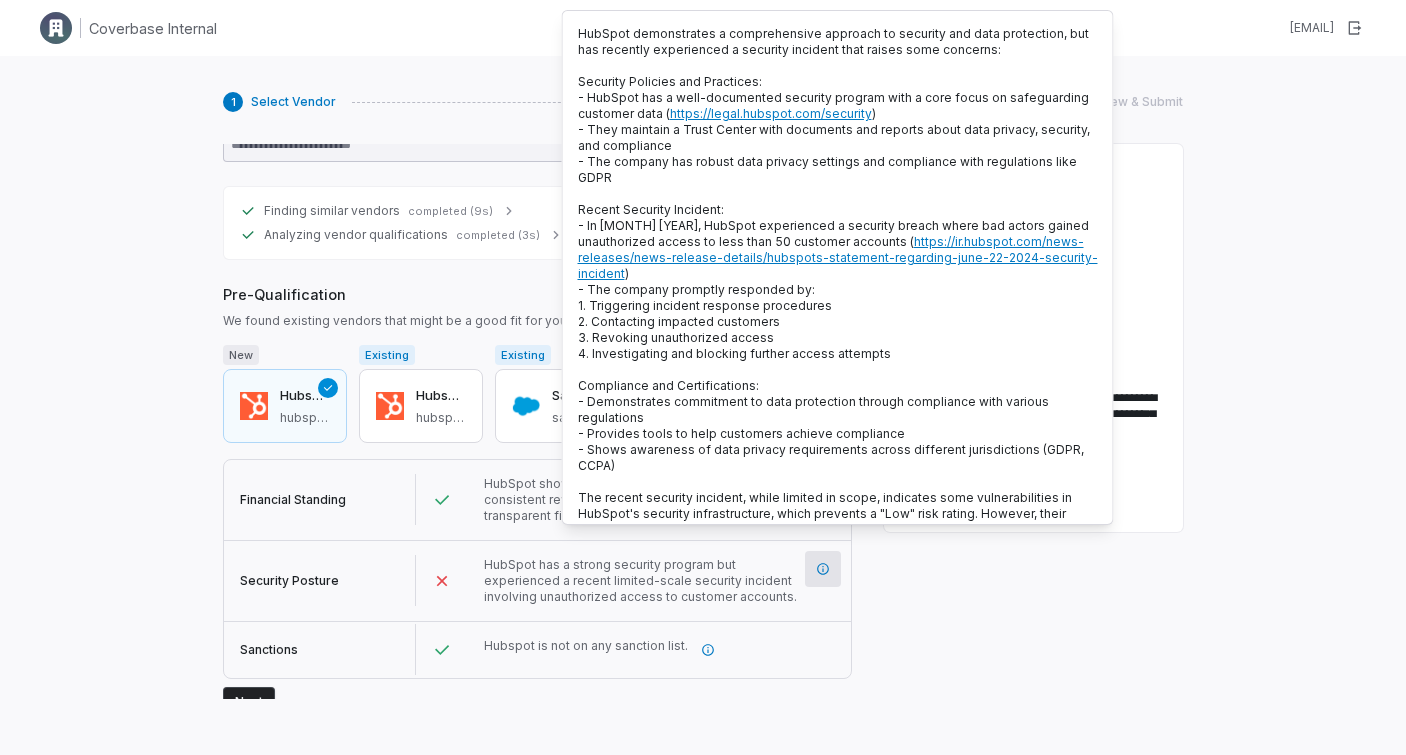 type on "*" 